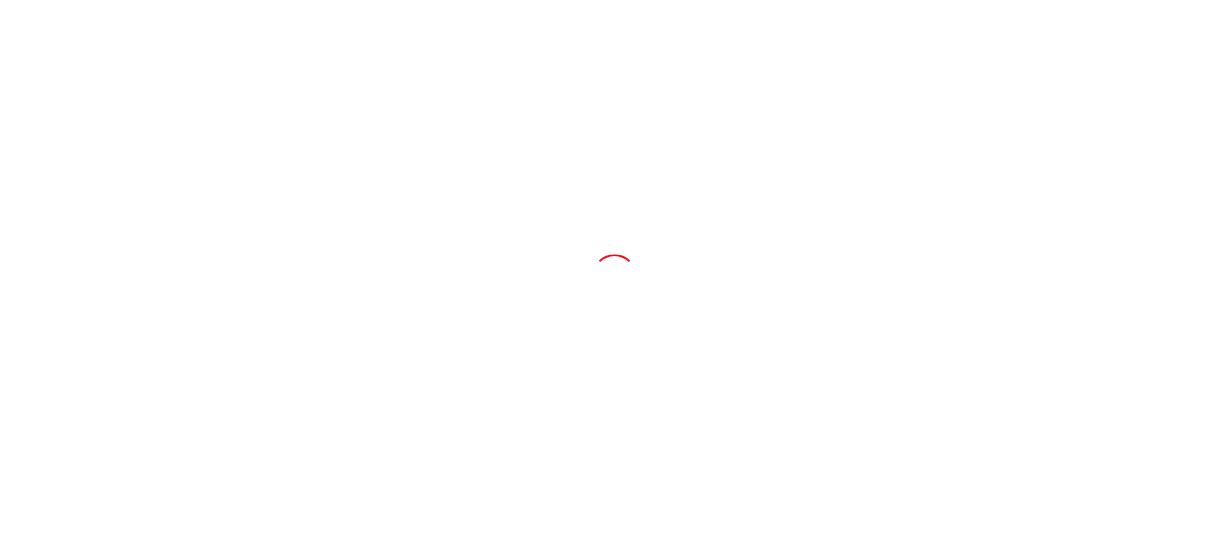 scroll, scrollTop: 0, scrollLeft: 0, axis: both 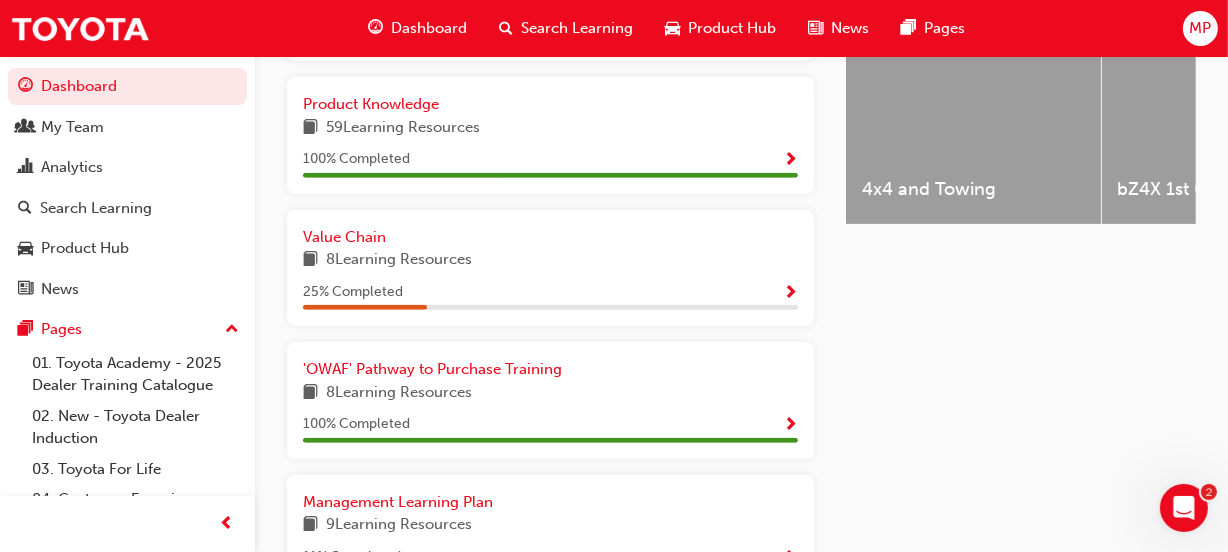 click at bounding box center (790, 294) 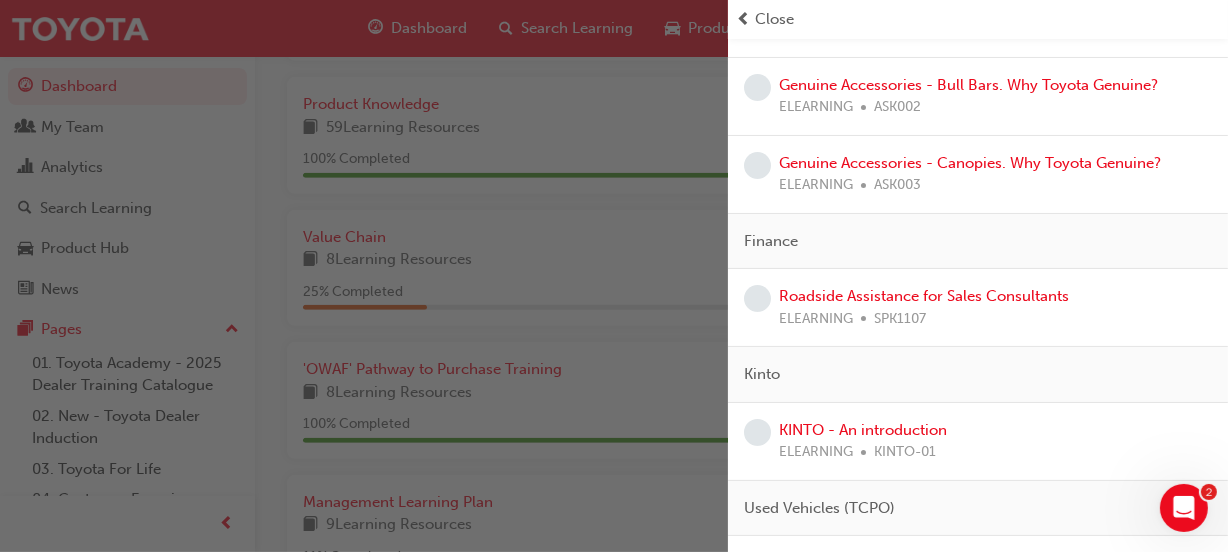 scroll, scrollTop: 323, scrollLeft: 0, axis: vertical 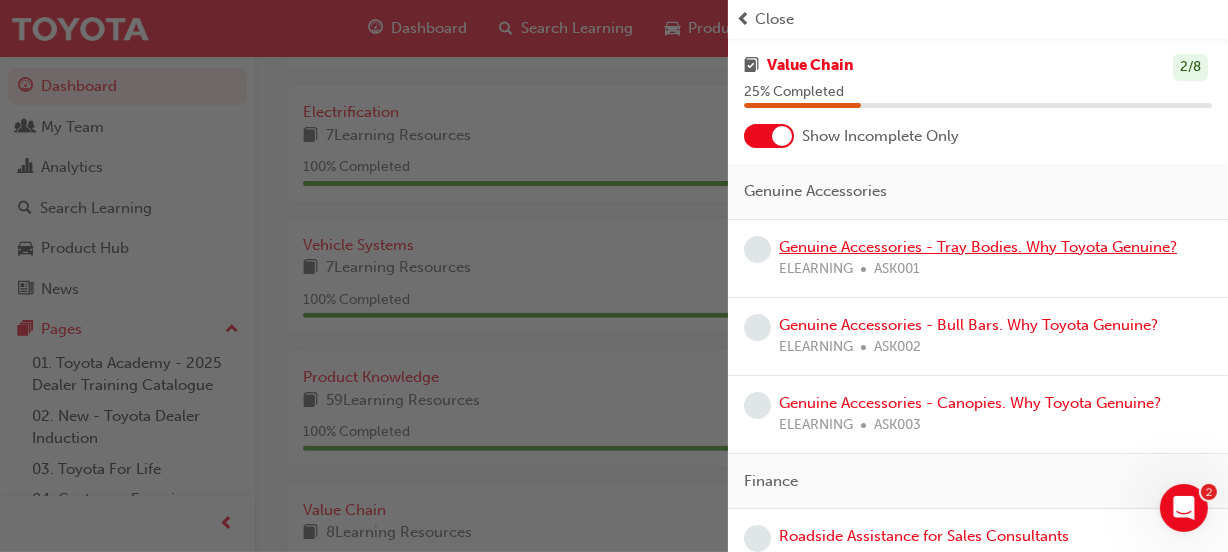 click on "Genuine Accessories - Tray Bodies. Why Toyota Genuine?" at bounding box center [978, 247] 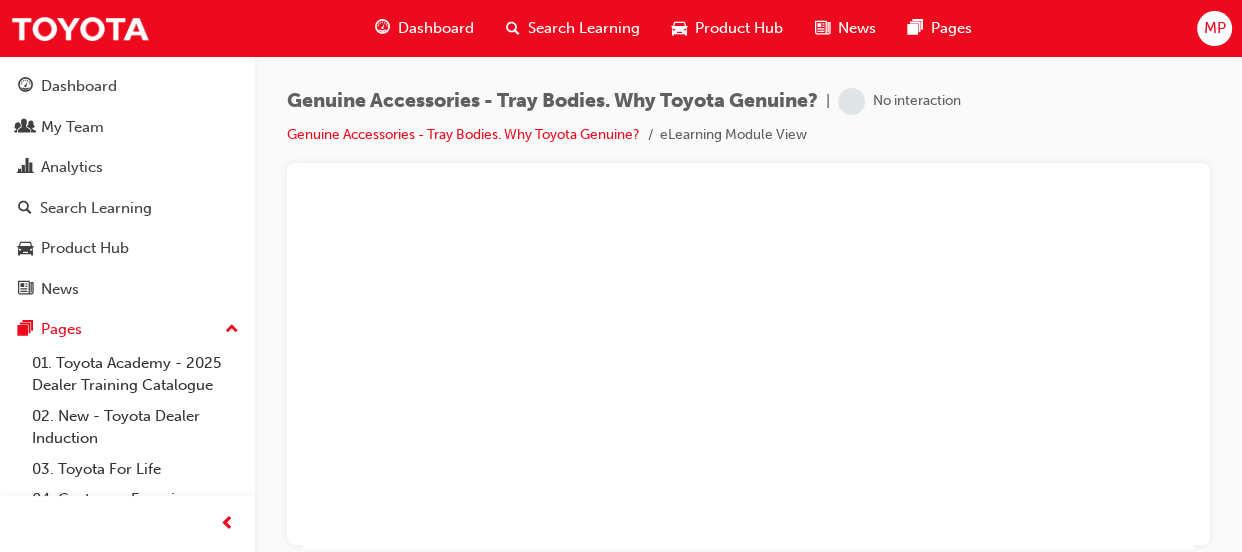 scroll, scrollTop: 0, scrollLeft: 0, axis: both 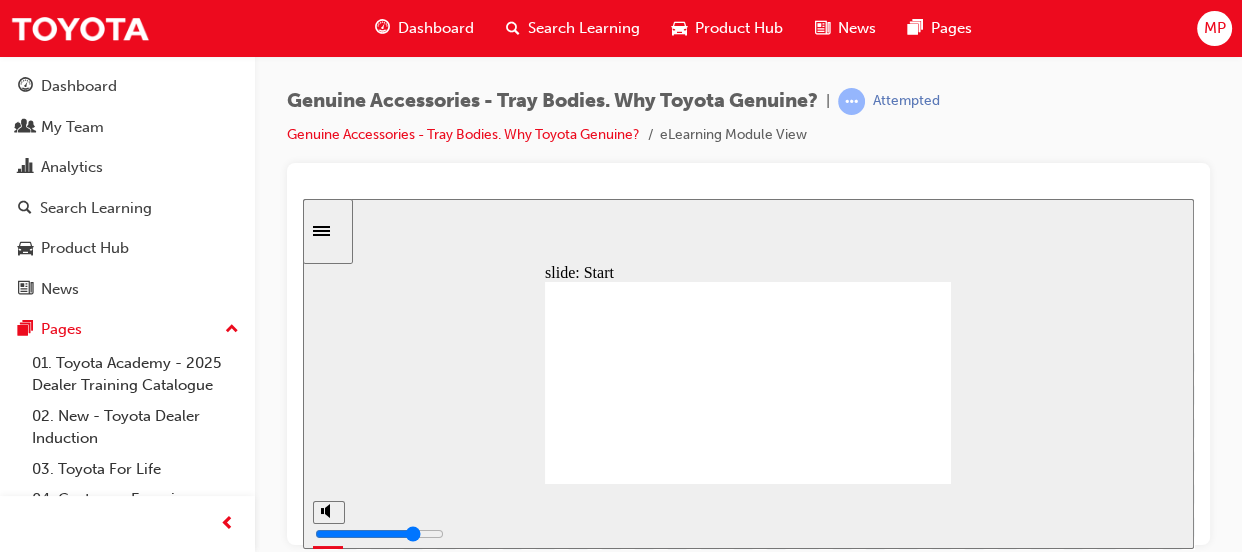 click 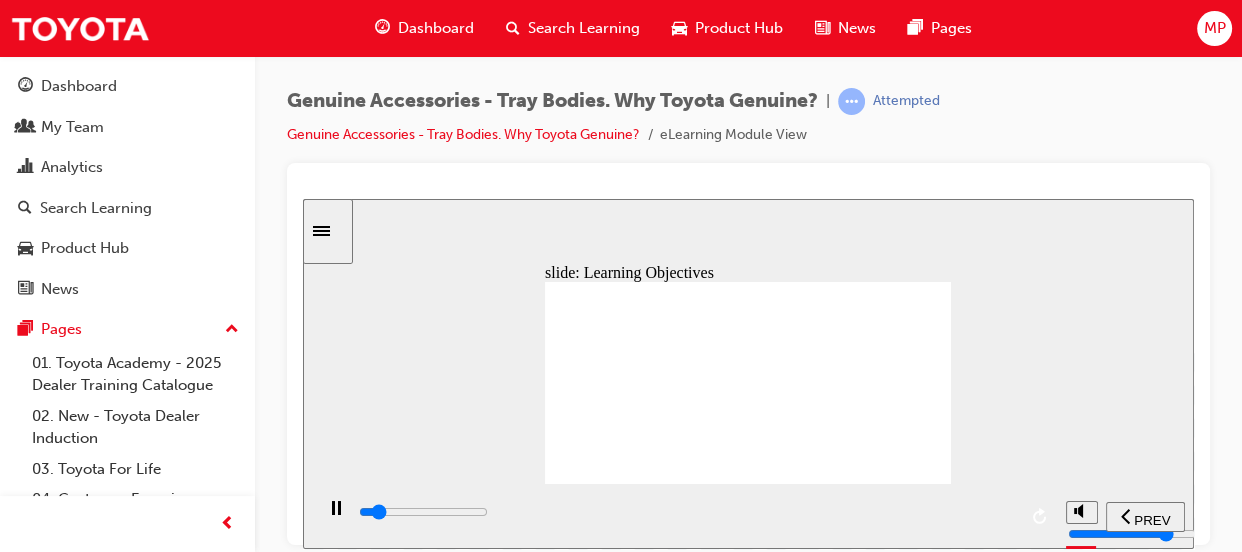 scroll, scrollTop: 0, scrollLeft: 0, axis: both 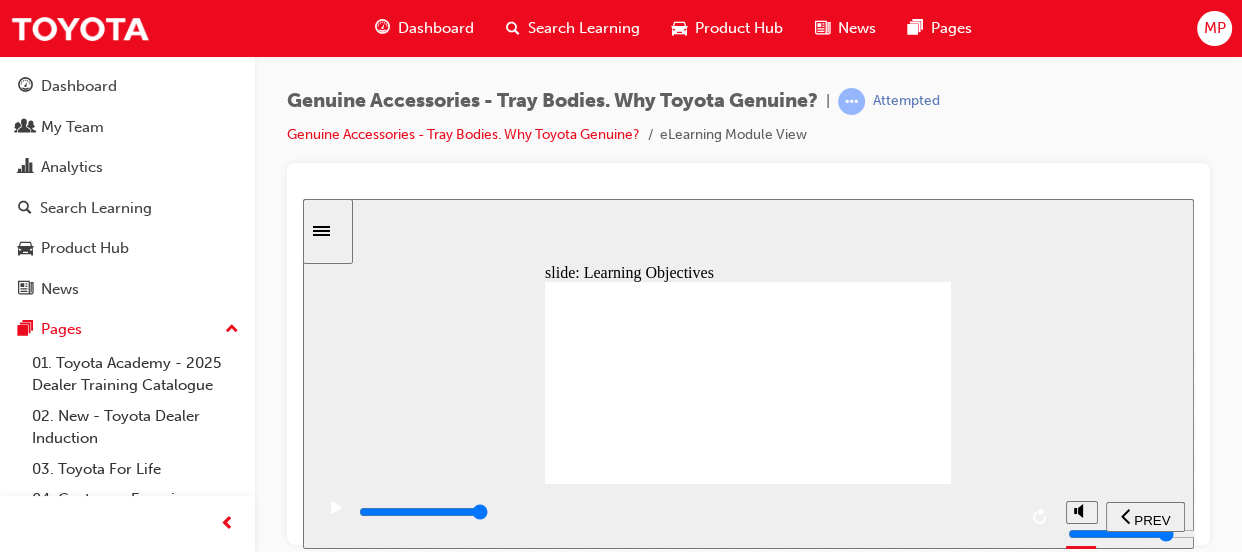 click 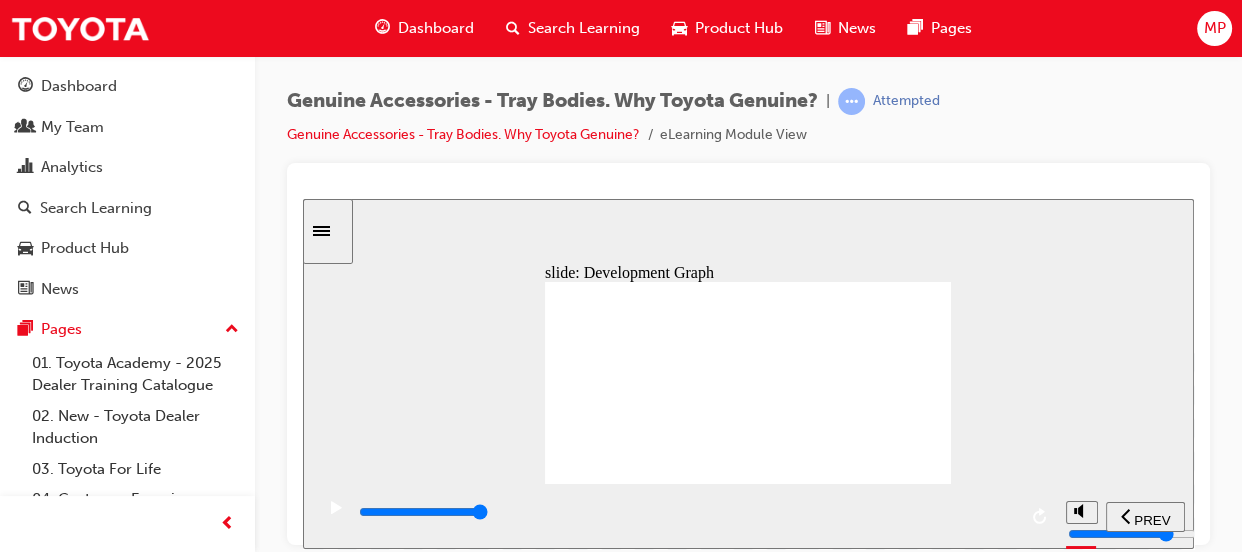 click 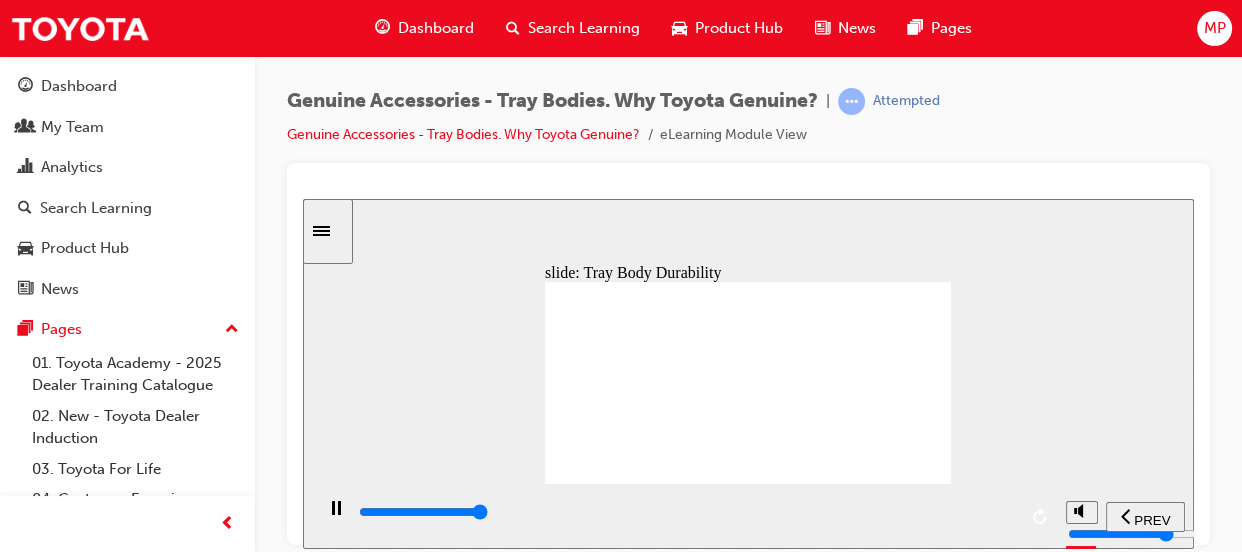 click 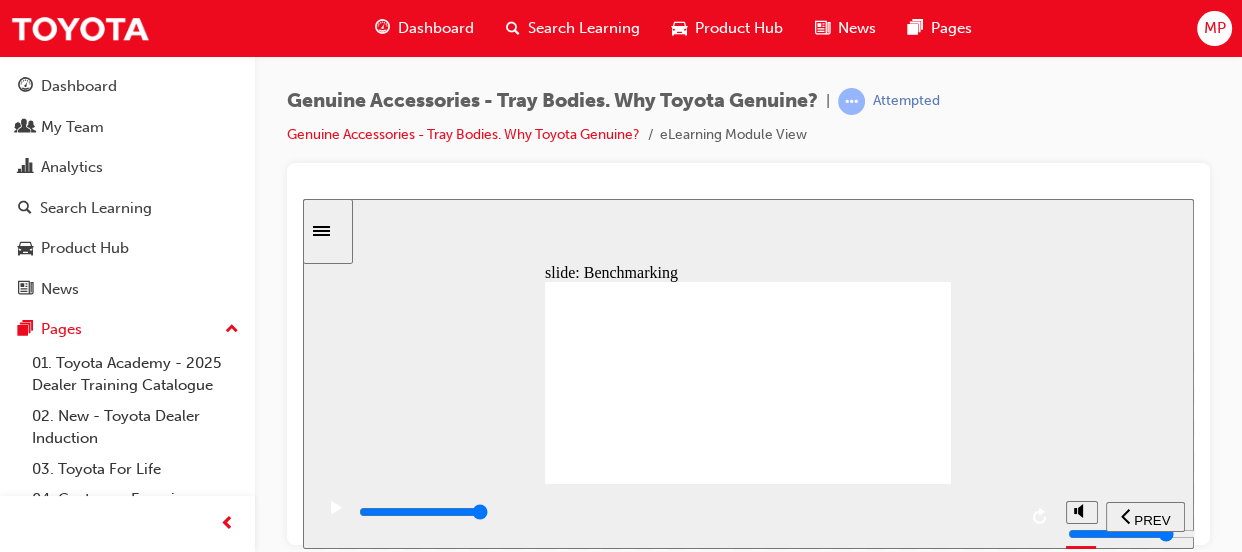click 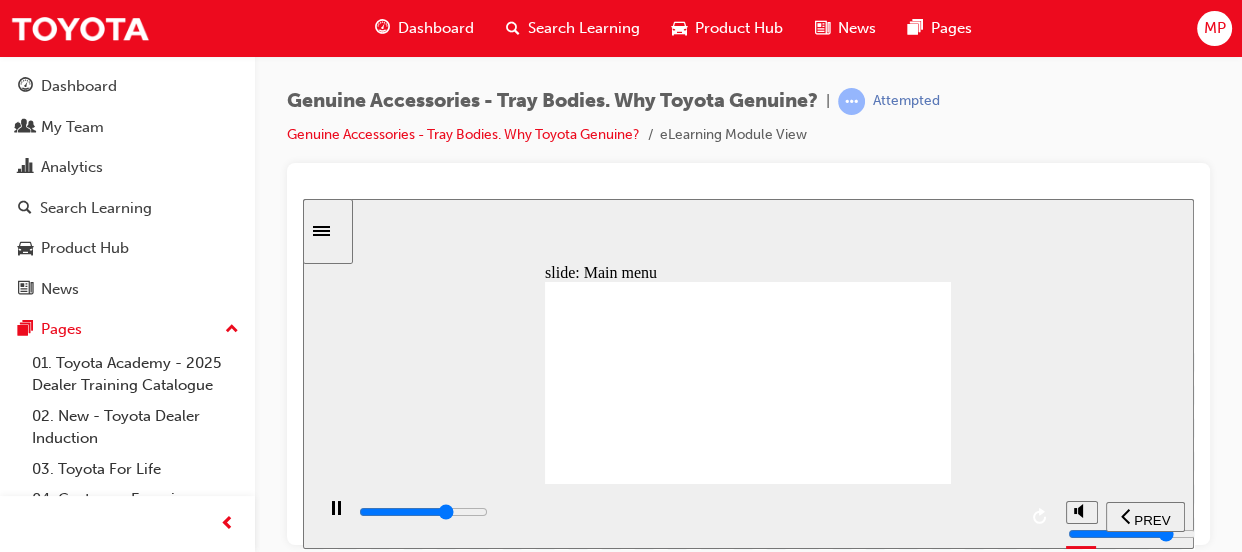 click 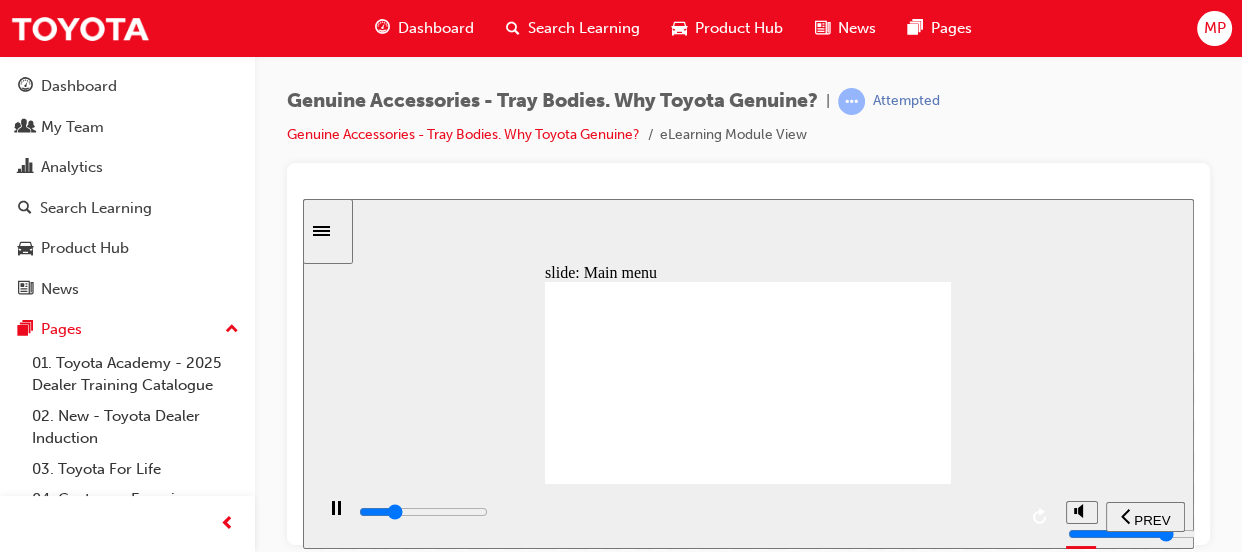 click 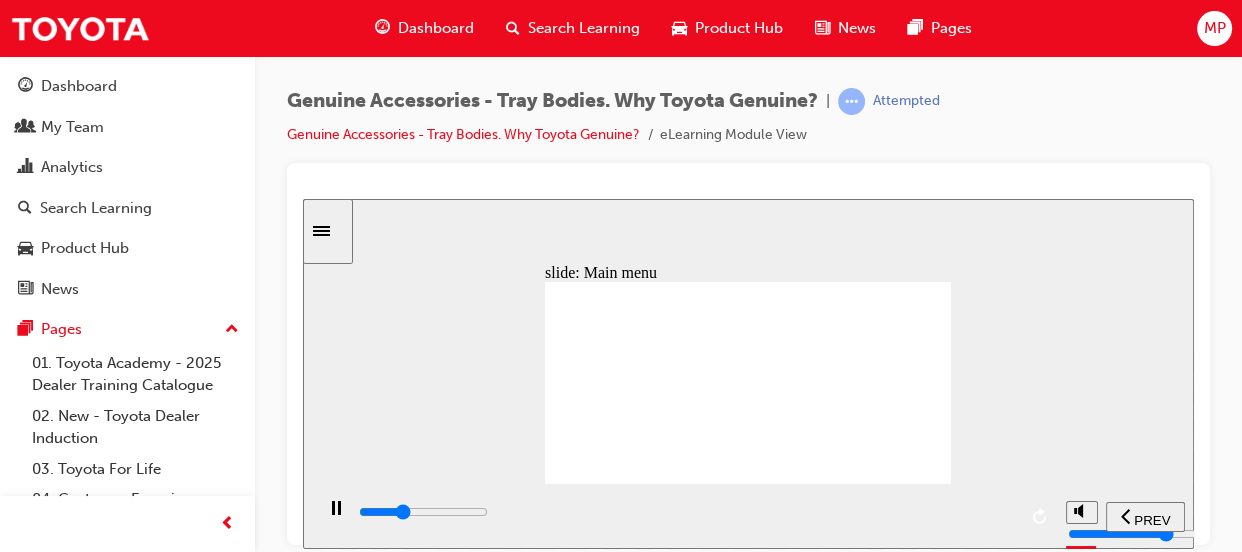 click 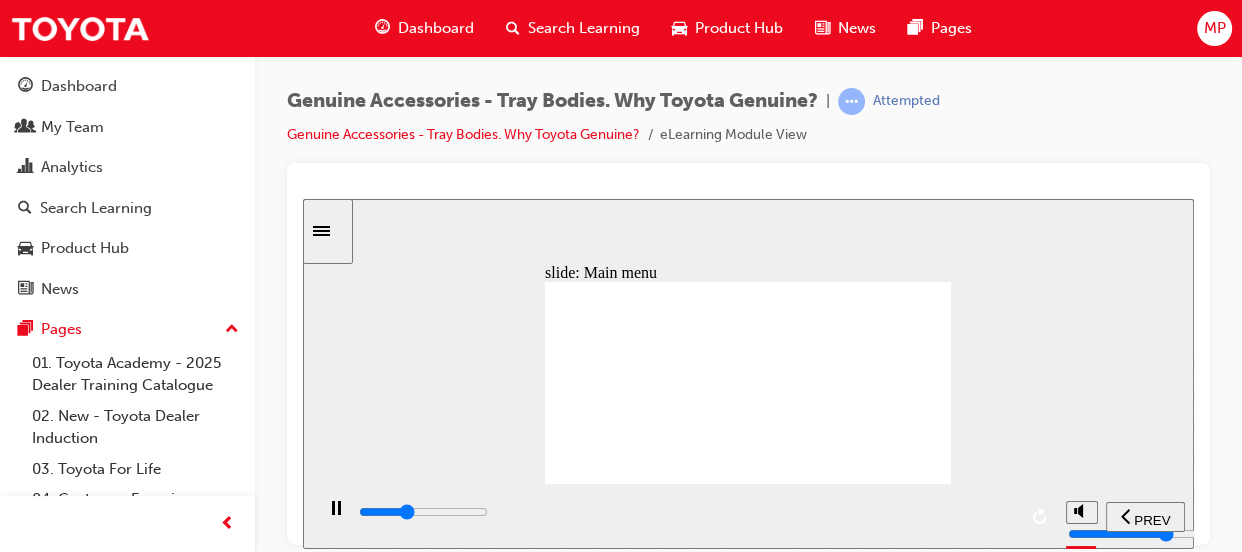 click 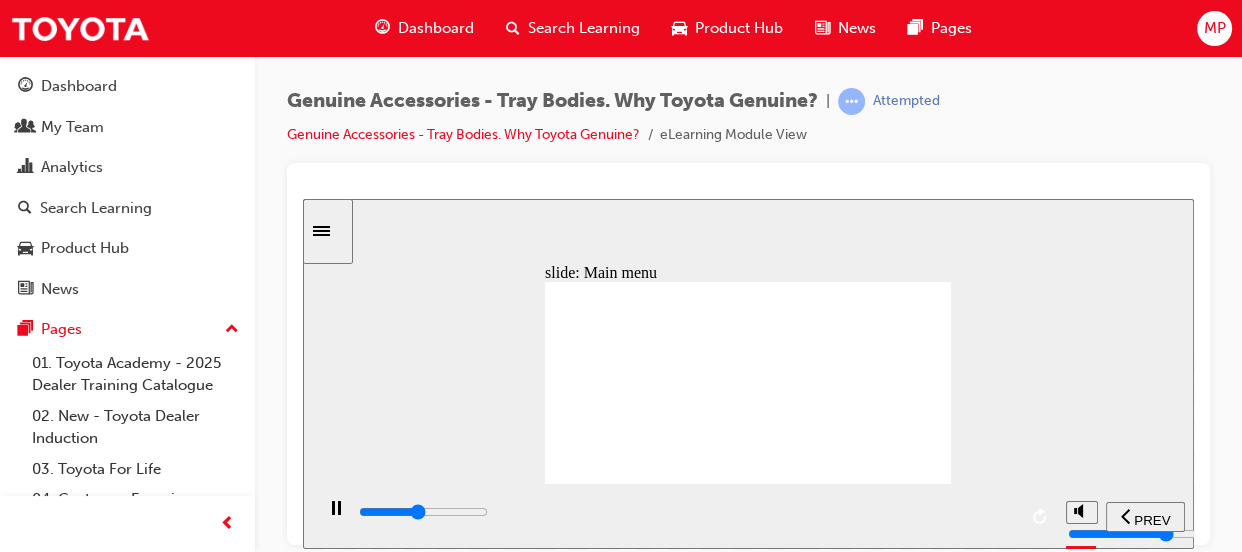 click at bounding box center (748, 1155) 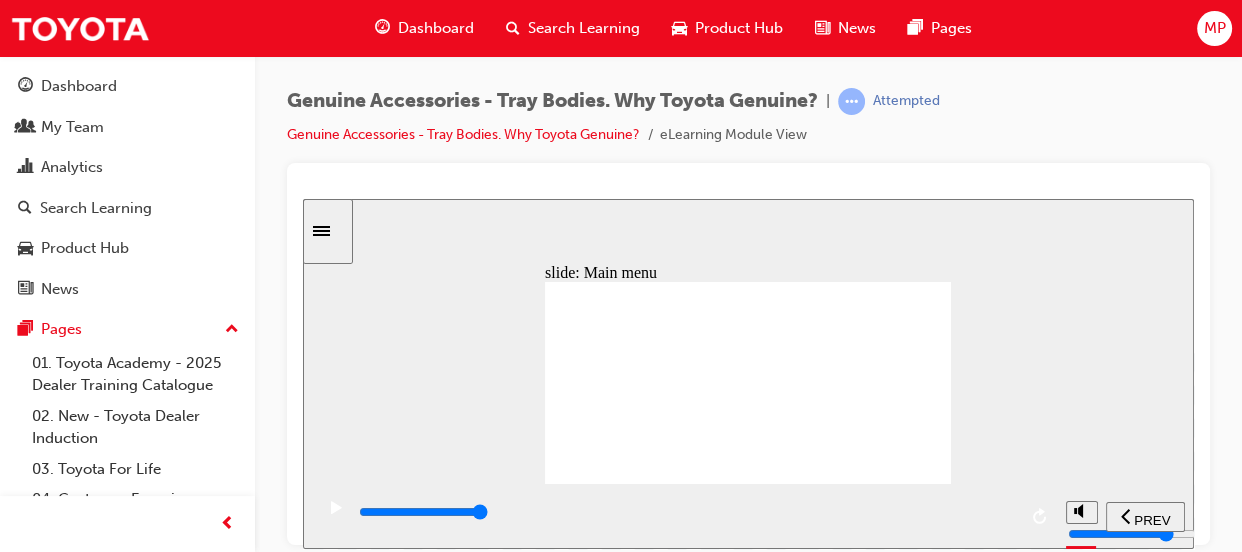 click 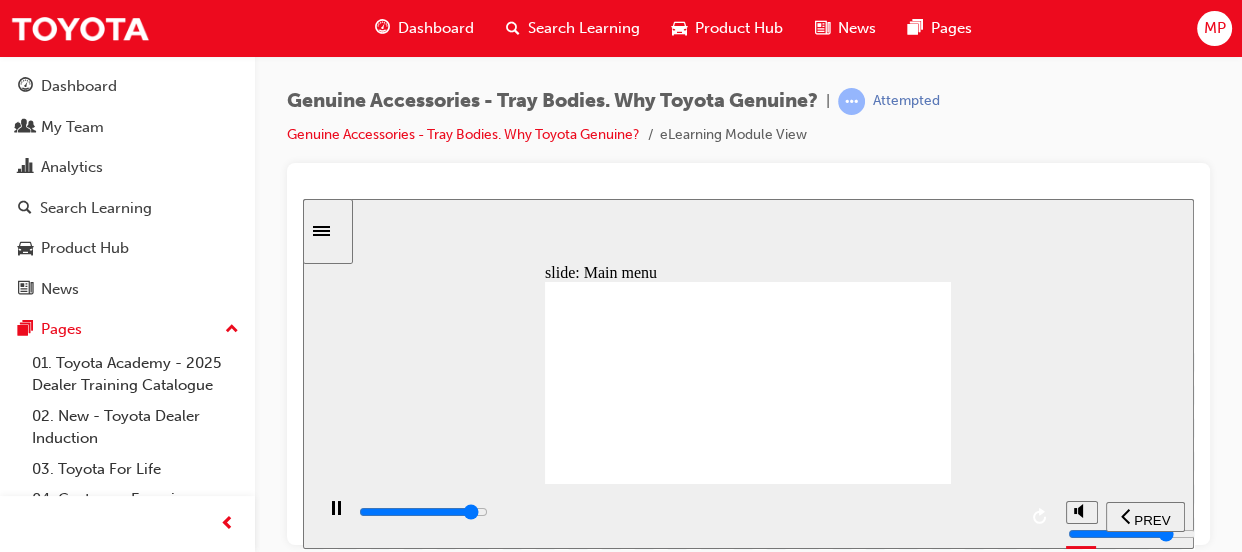 click 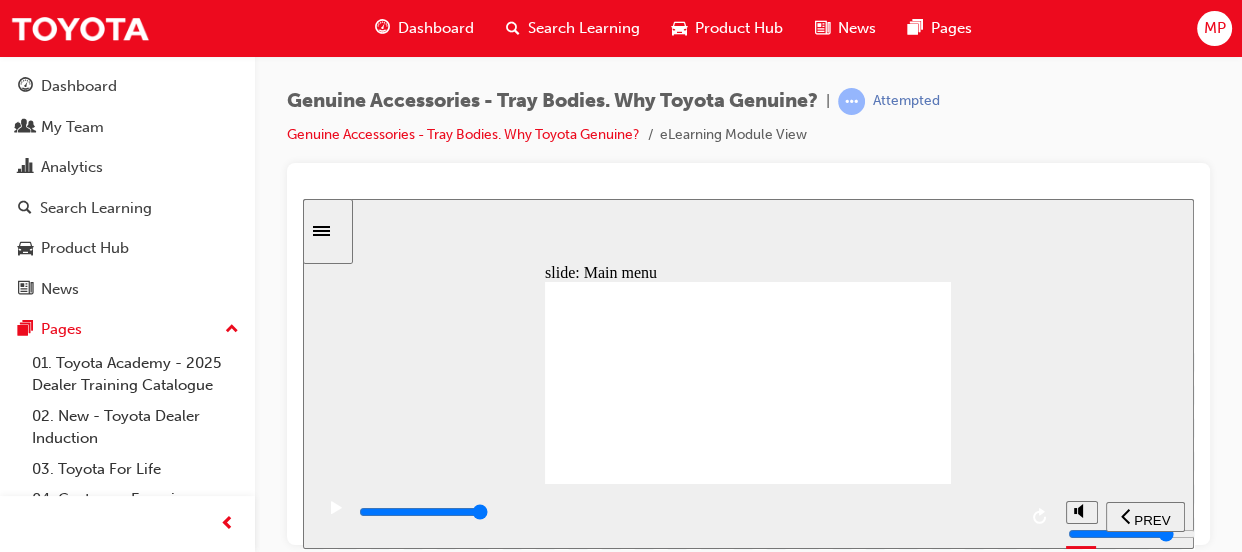 click 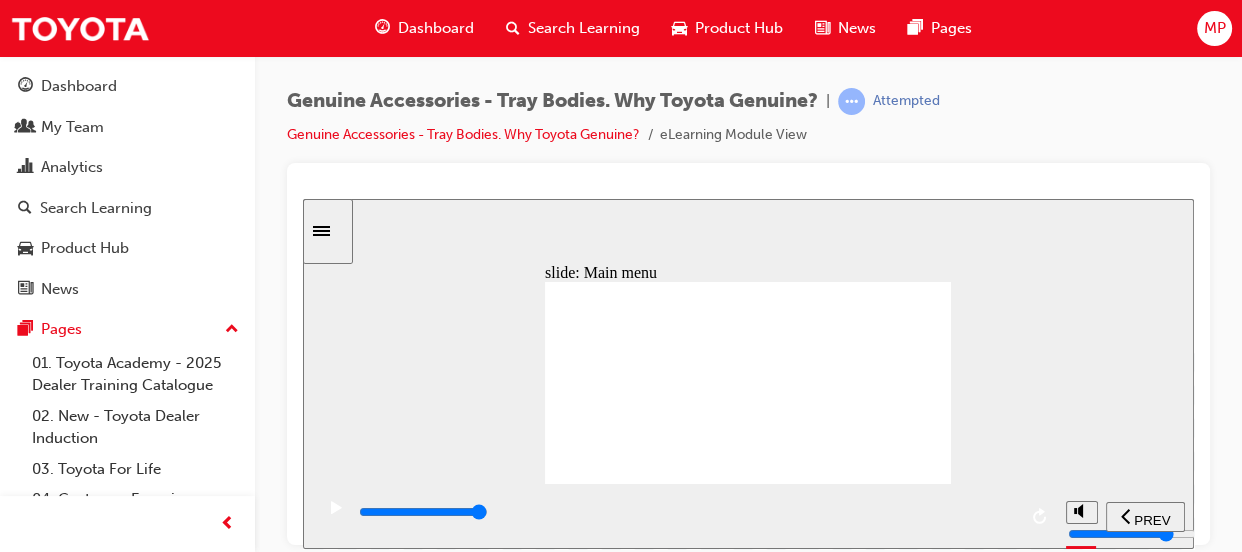 click 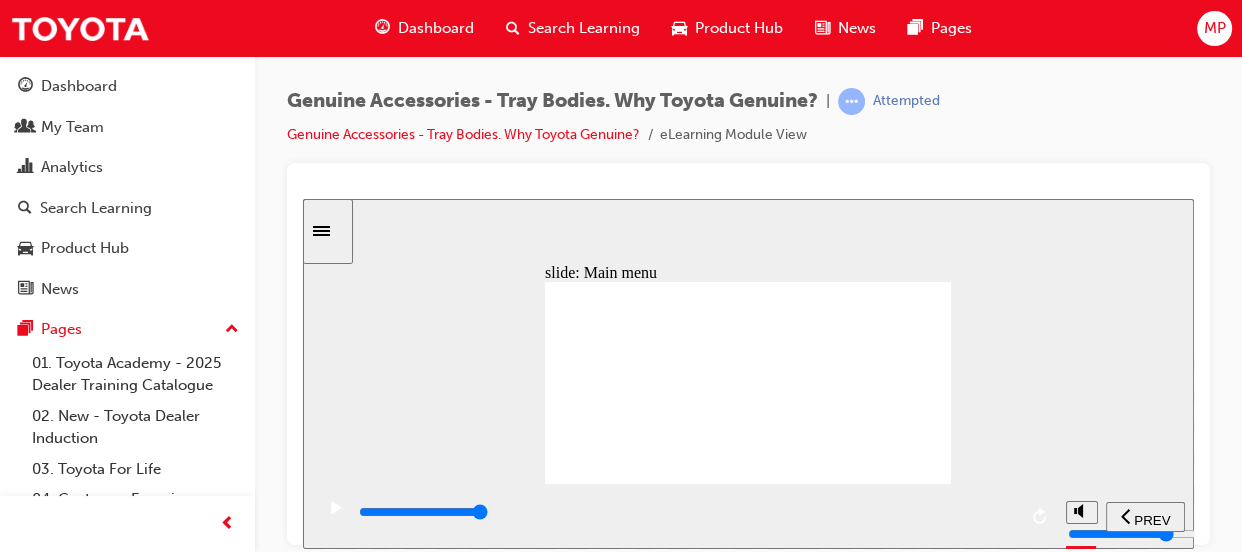 click 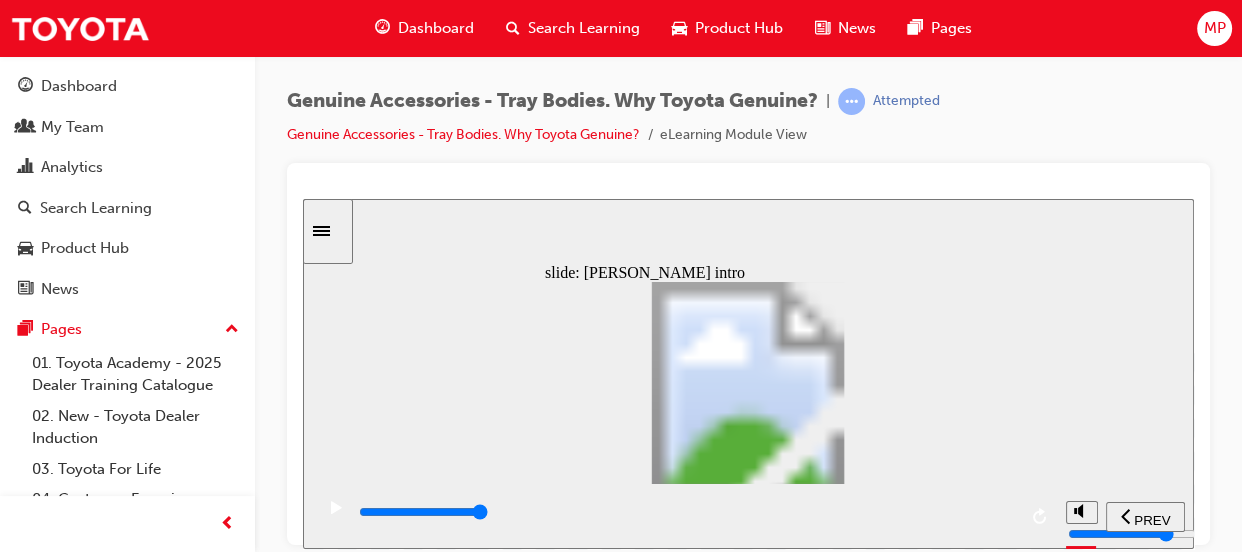 click 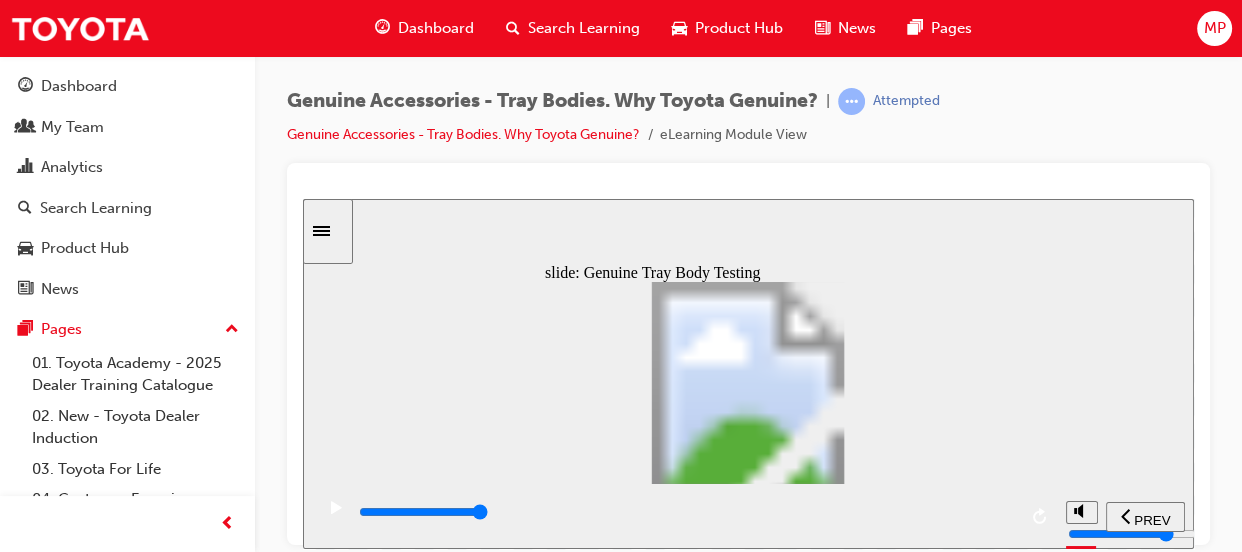 click 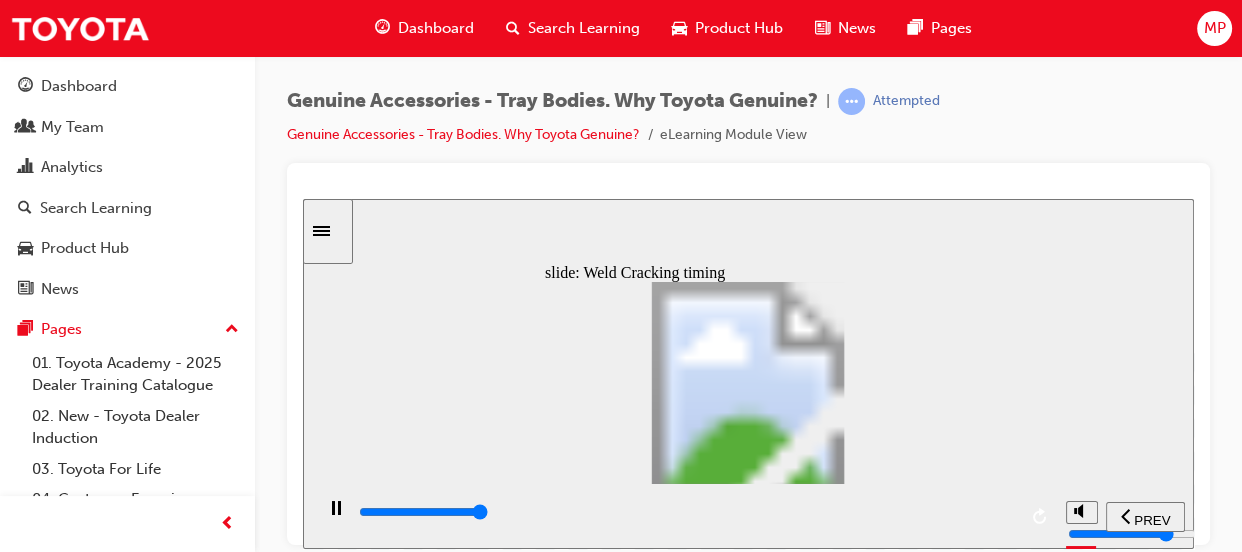 type on "21700" 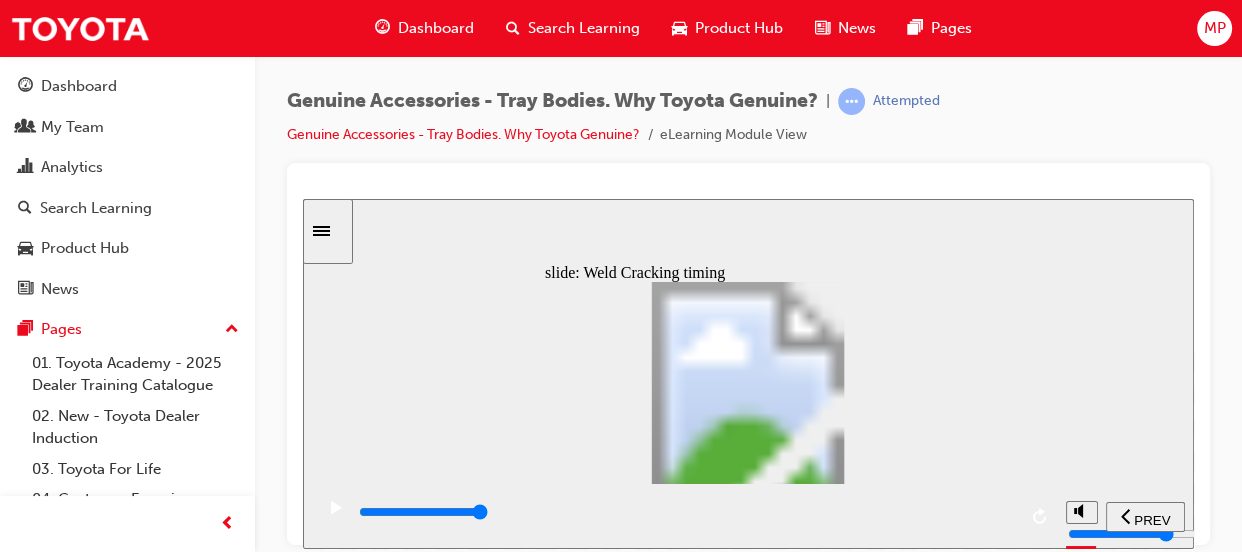 click 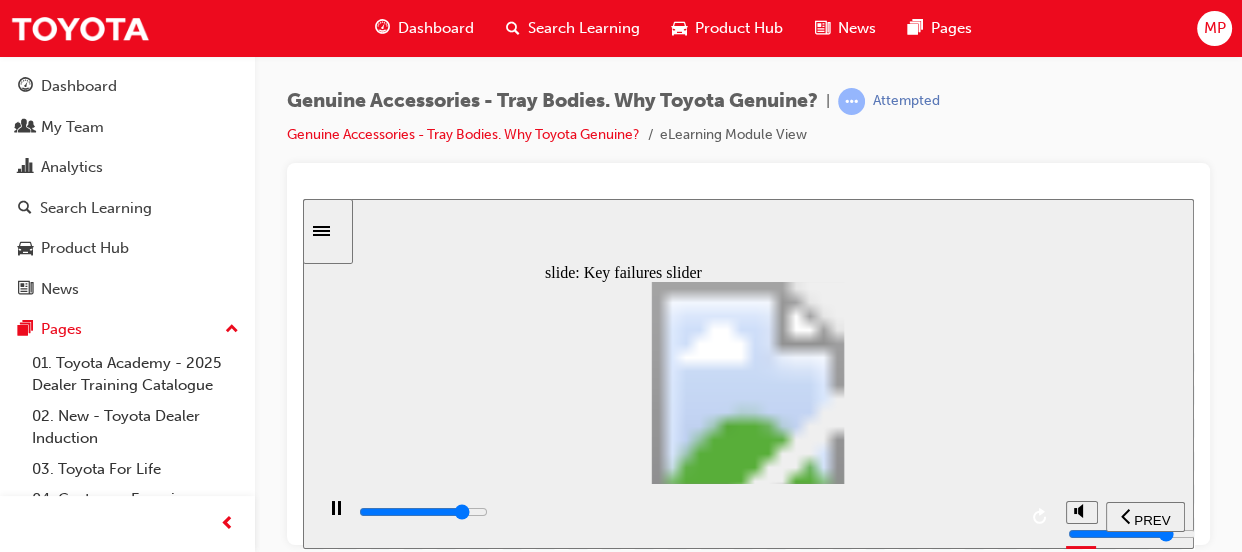 type on "6900" 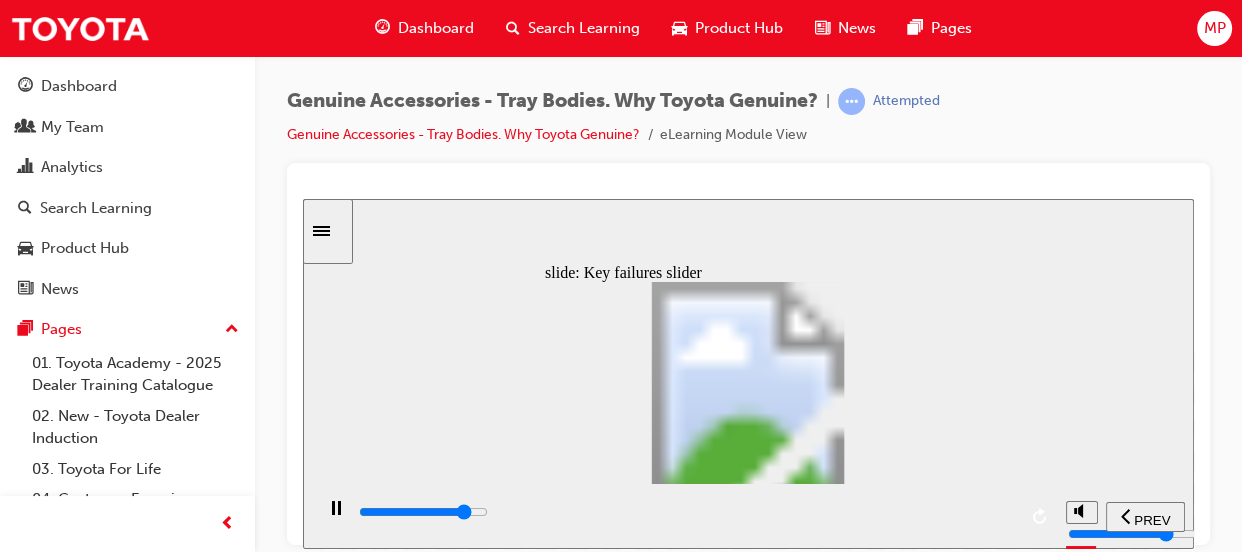 drag, startPoint x: 564, startPoint y: 415, endPoint x: 600, endPoint y: 417, distance: 36.05551 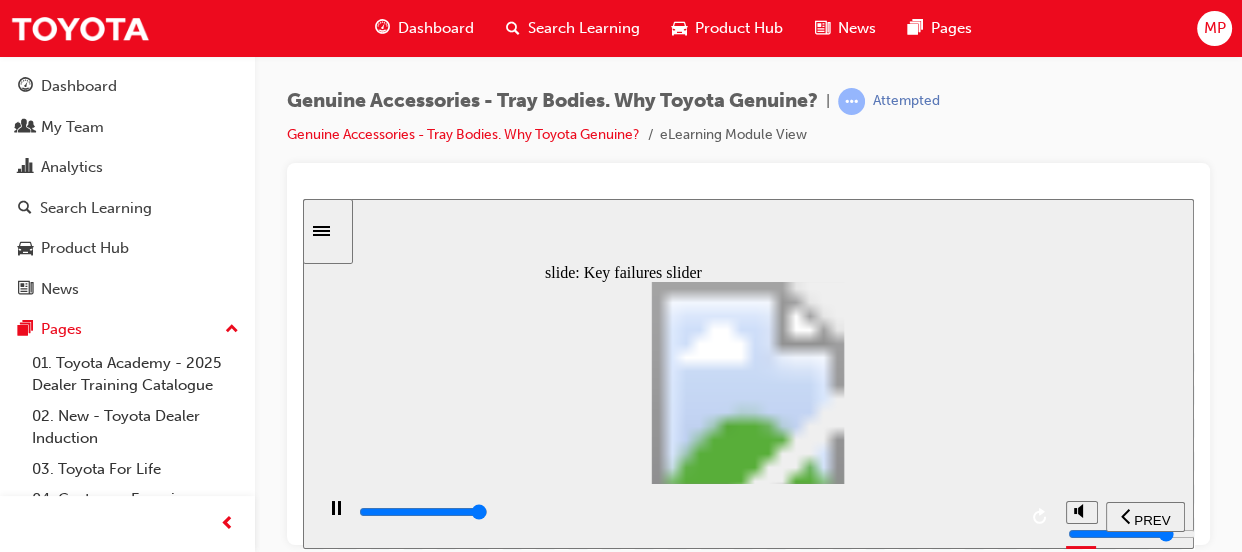 type on "8200" 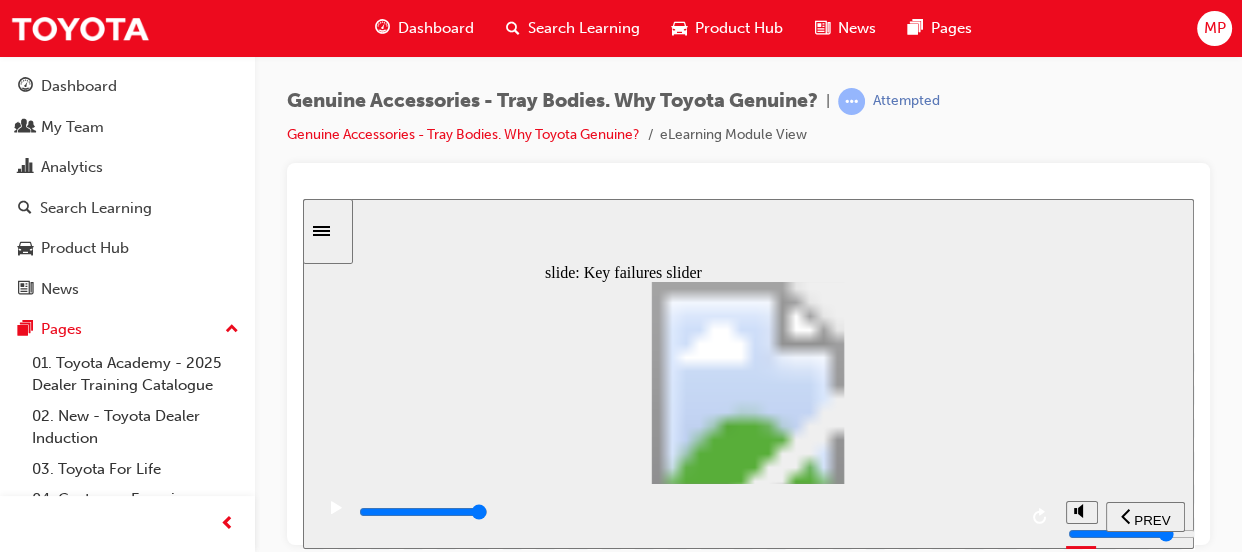 type on "2" 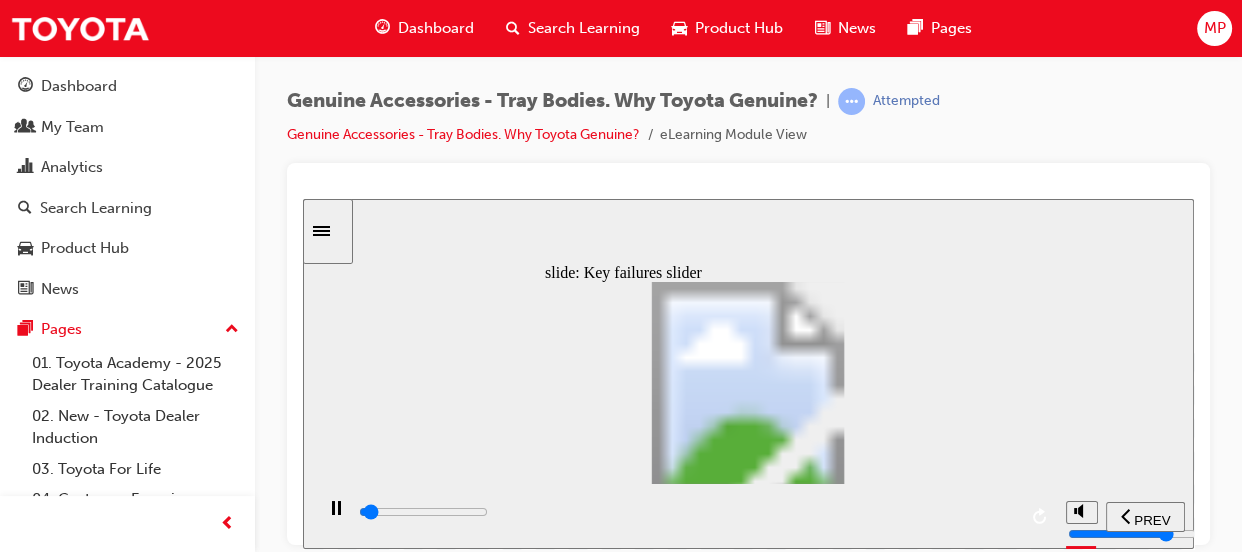 drag, startPoint x: 601, startPoint y: 416, endPoint x: 667, endPoint y: 422, distance: 66.27216 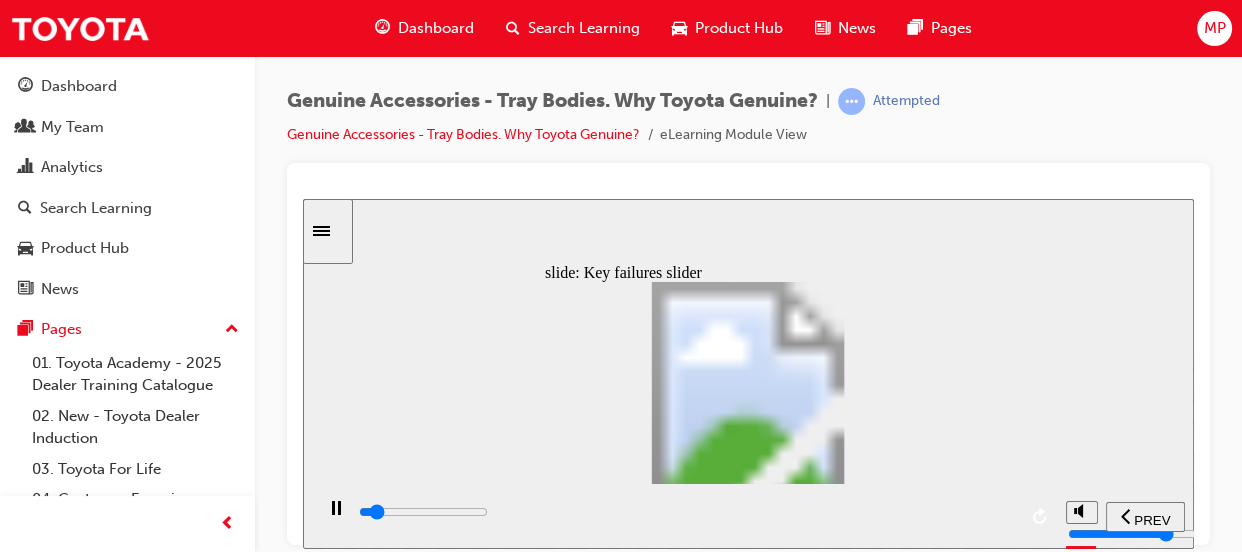 drag, startPoint x: 678, startPoint y: 418, endPoint x: 862, endPoint y: 426, distance: 184.17383 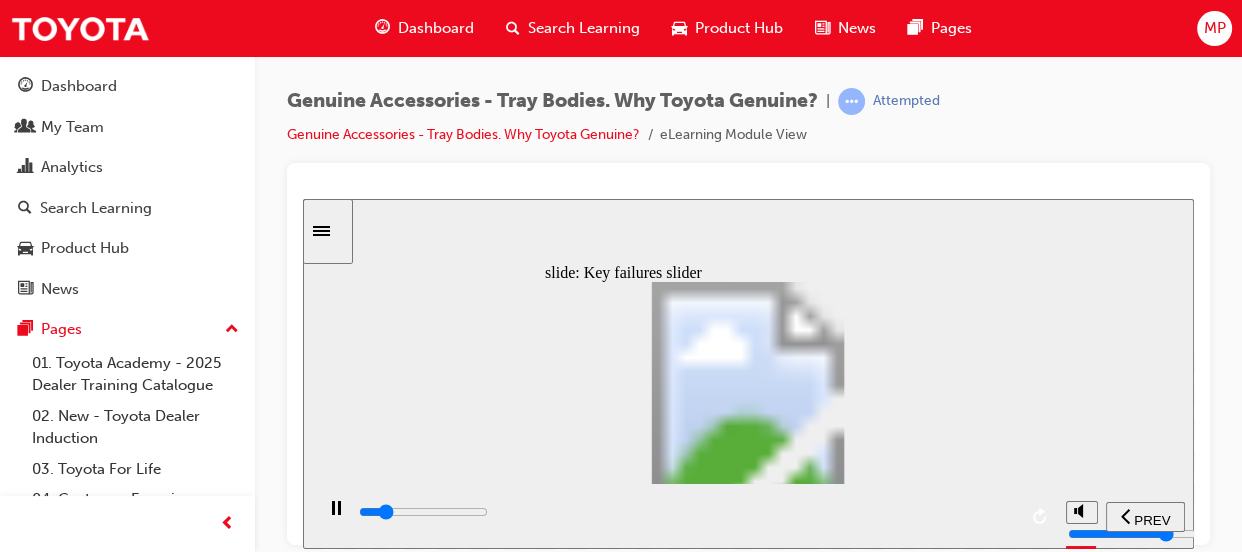 drag, startPoint x: 679, startPoint y: 418, endPoint x: 846, endPoint y: 418, distance: 167 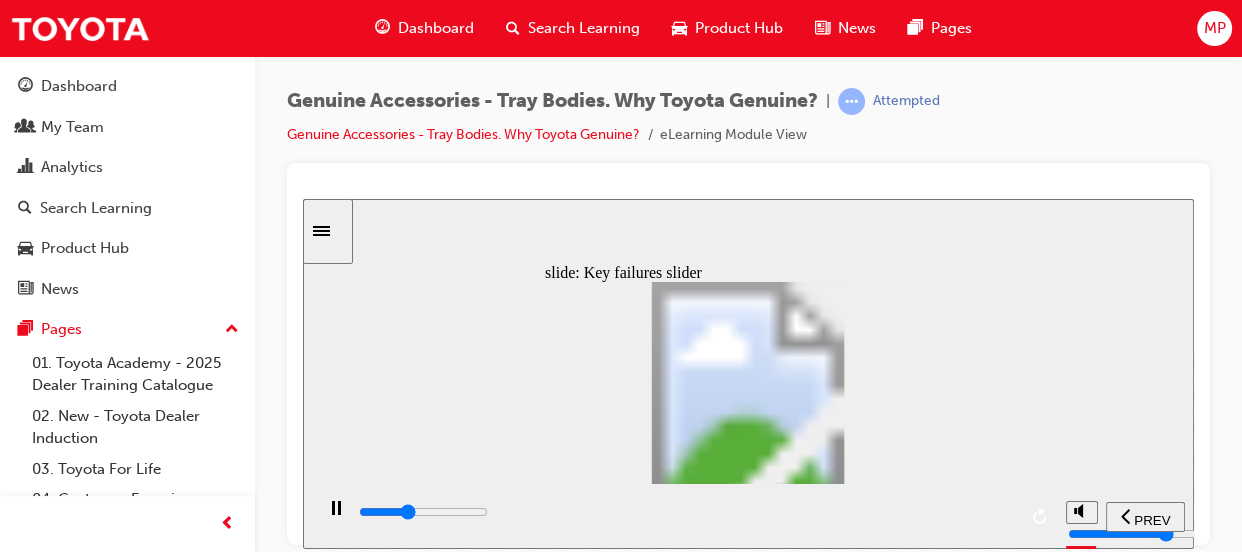 drag, startPoint x: 675, startPoint y: 420, endPoint x: 791, endPoint y: 411, distance: 116.34862 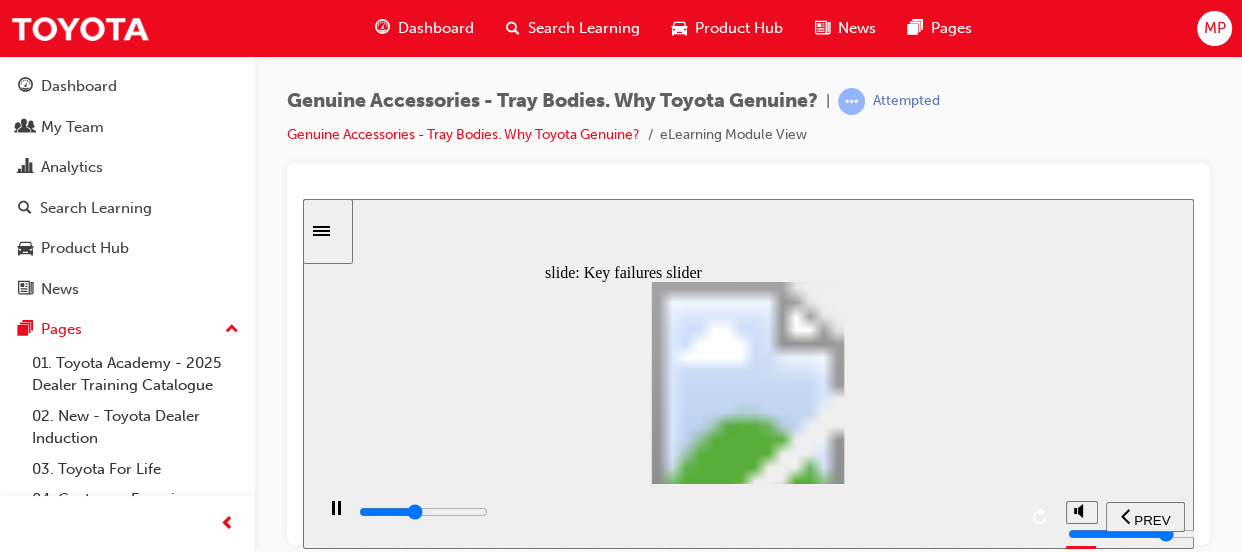 click 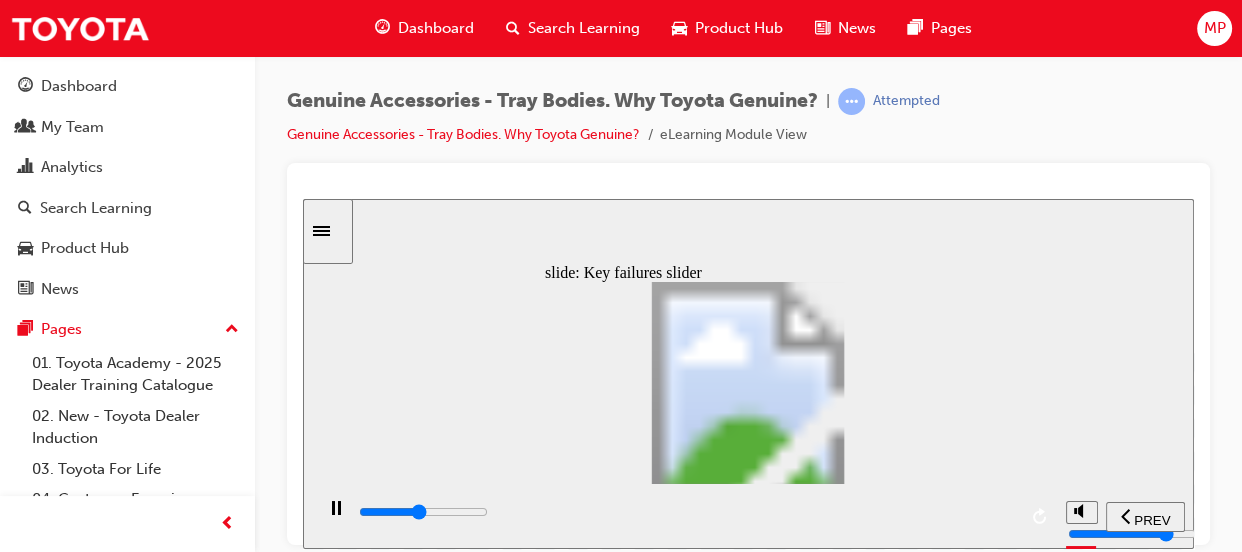 type on "8700" 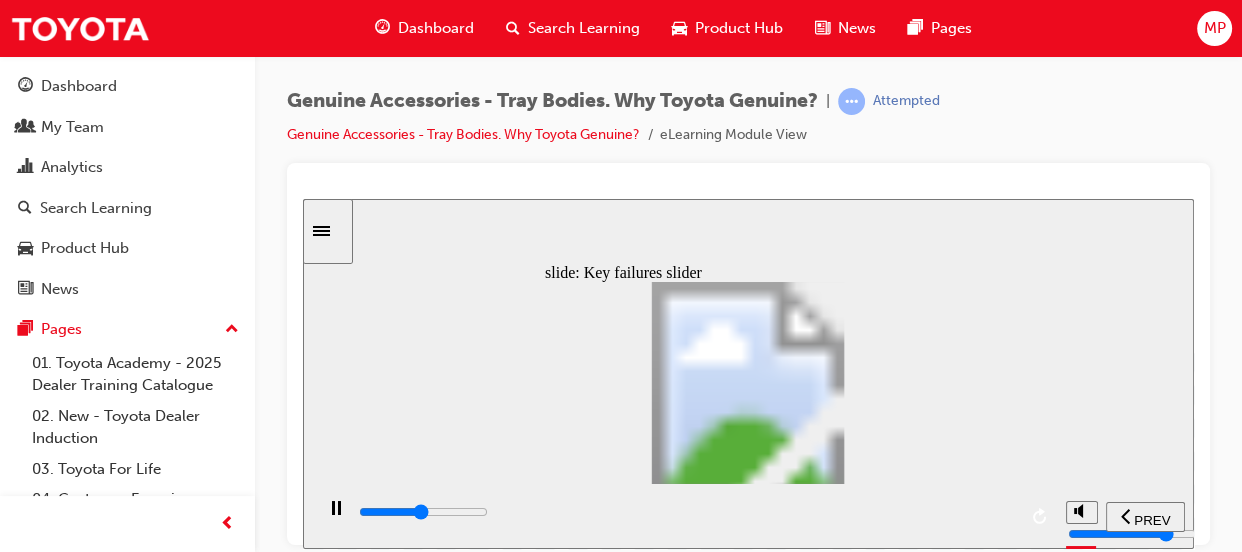 drag, startPoint x: 677, startPoint y: 417, endPoint x: 646, endPoint y: 419, distance: 31.06445 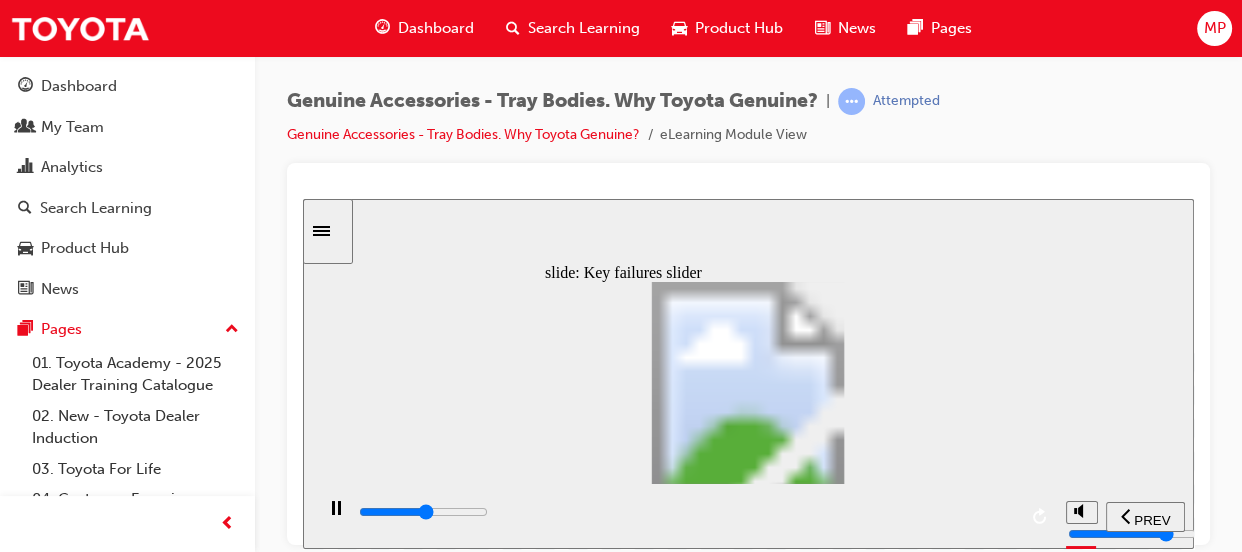 type on "9900" 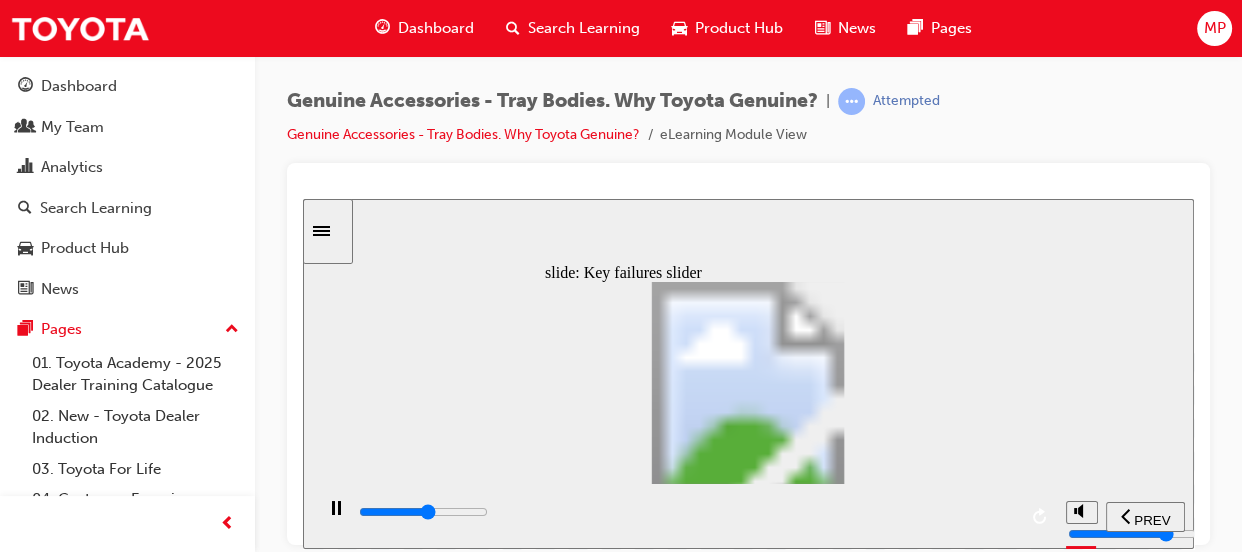 drag, startPoint x: 640, startPoint y: 415, endPoint x: 603, endPoint y: 422, distance: 37.65634 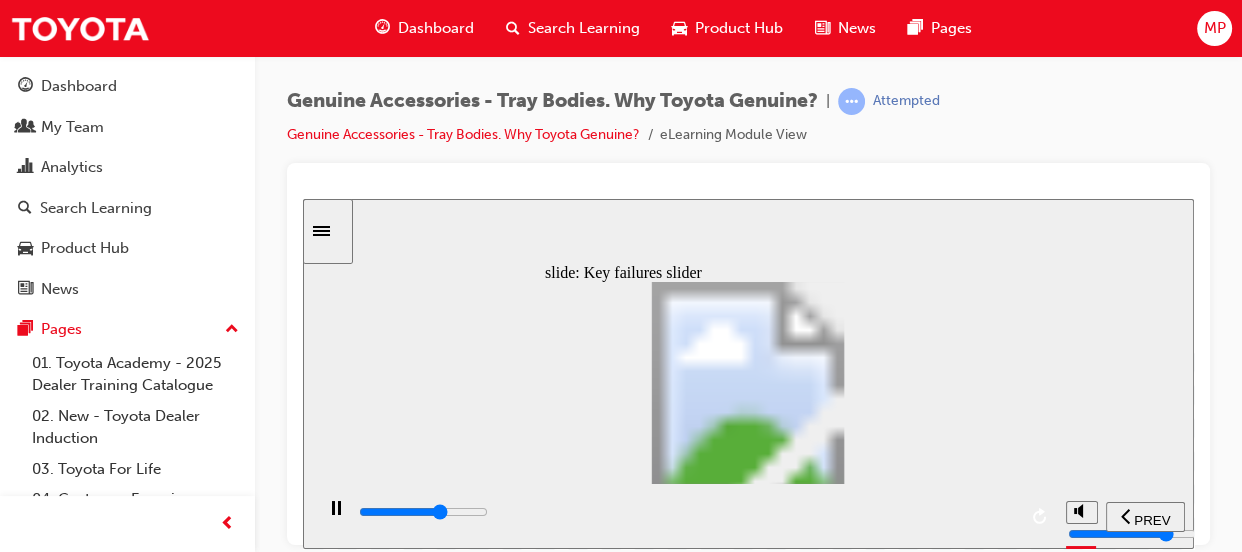 drag, startPoint x: 599, startPoint y: 411, endPoint x: 632, endPoint y: 413, distance: 33.06055 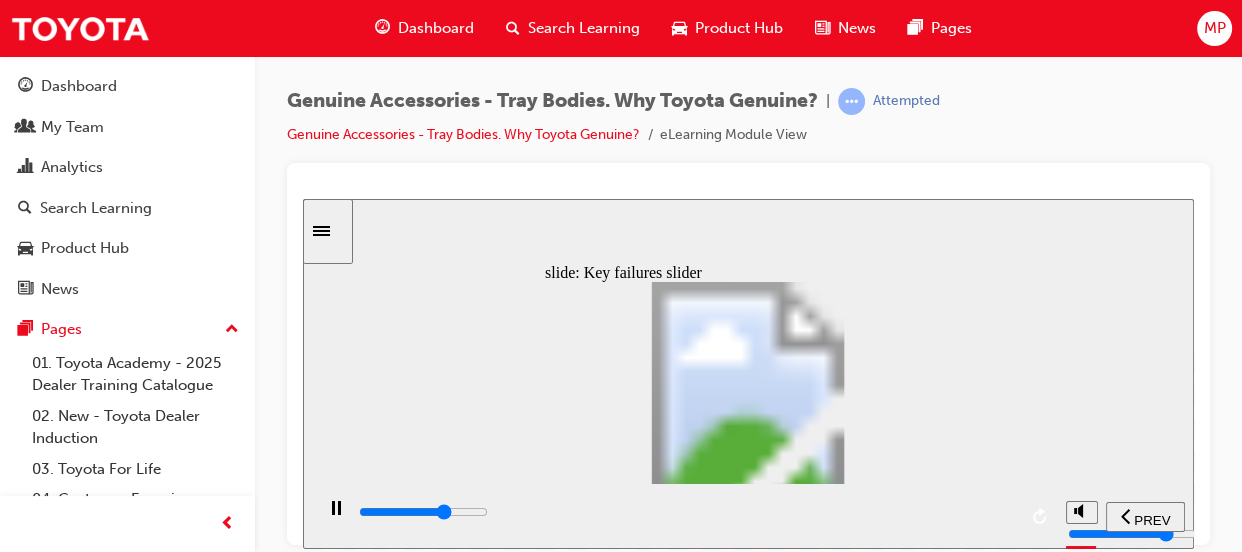 type on "13000" 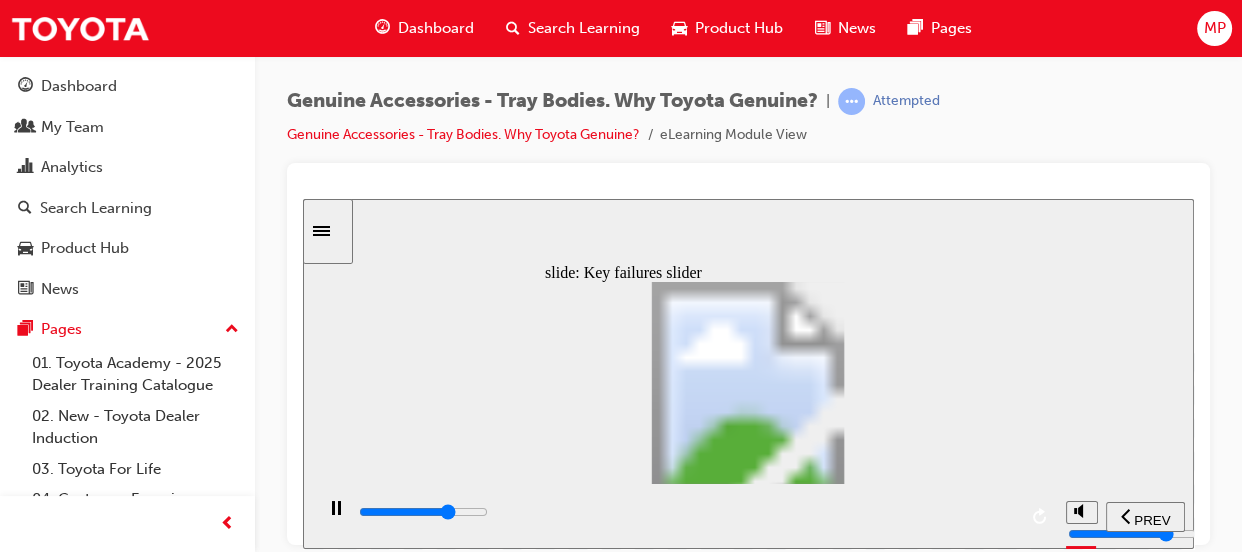 drag, startPoint x: 601, startPoint y: 421, endPoint x: 826, endPoint y: 424, distance: 225.02 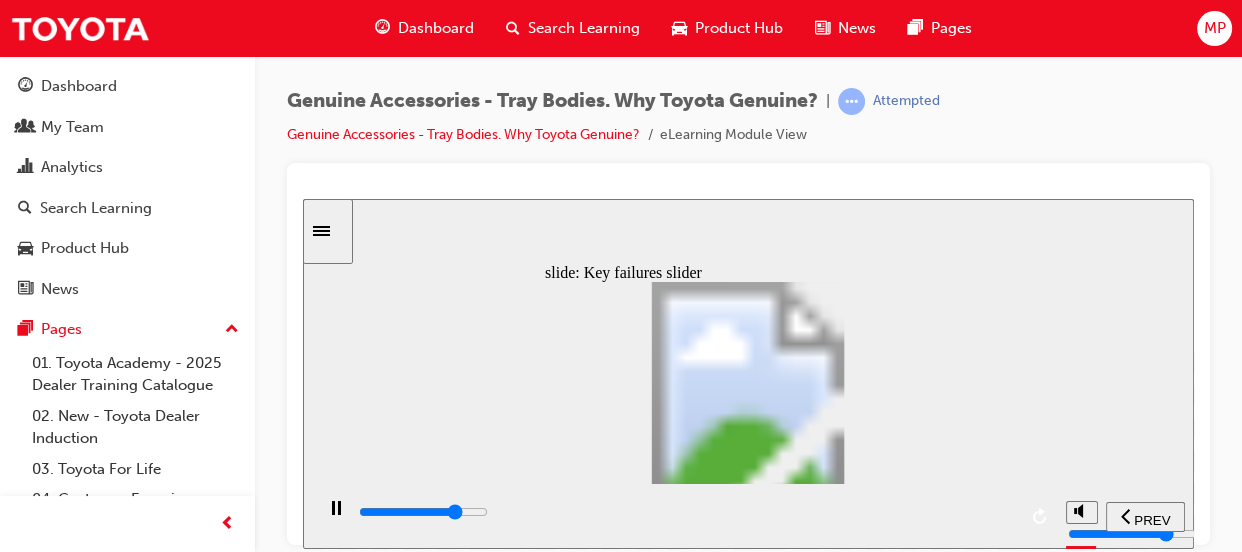 drag, startPoint x: 679, startPoint y: 419, endPoint x: 887, endPoint y: 423, distance: 208.03845 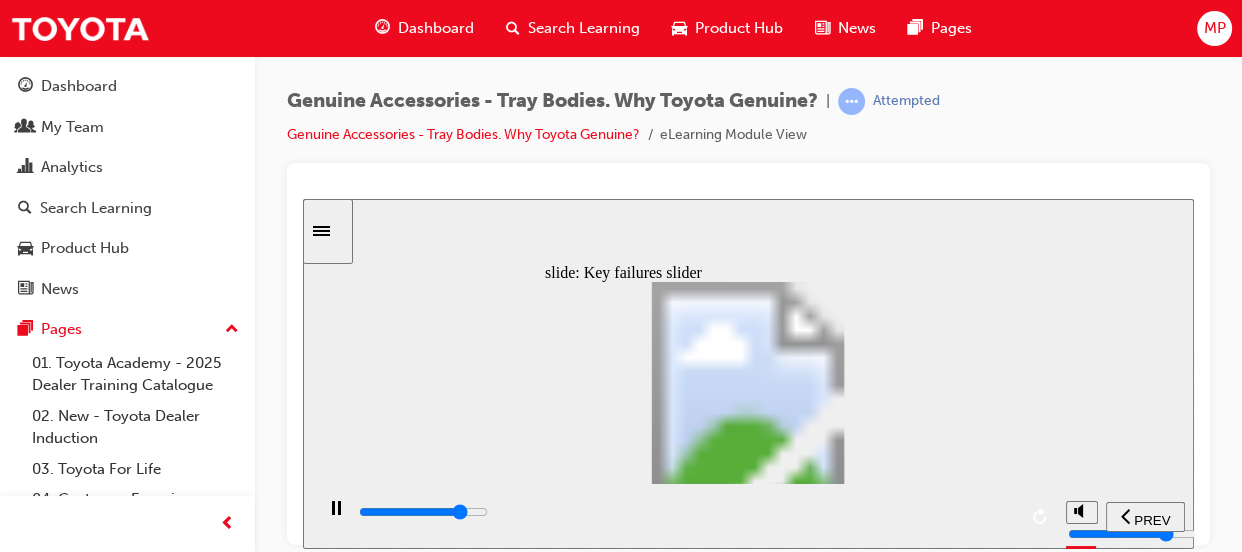 click 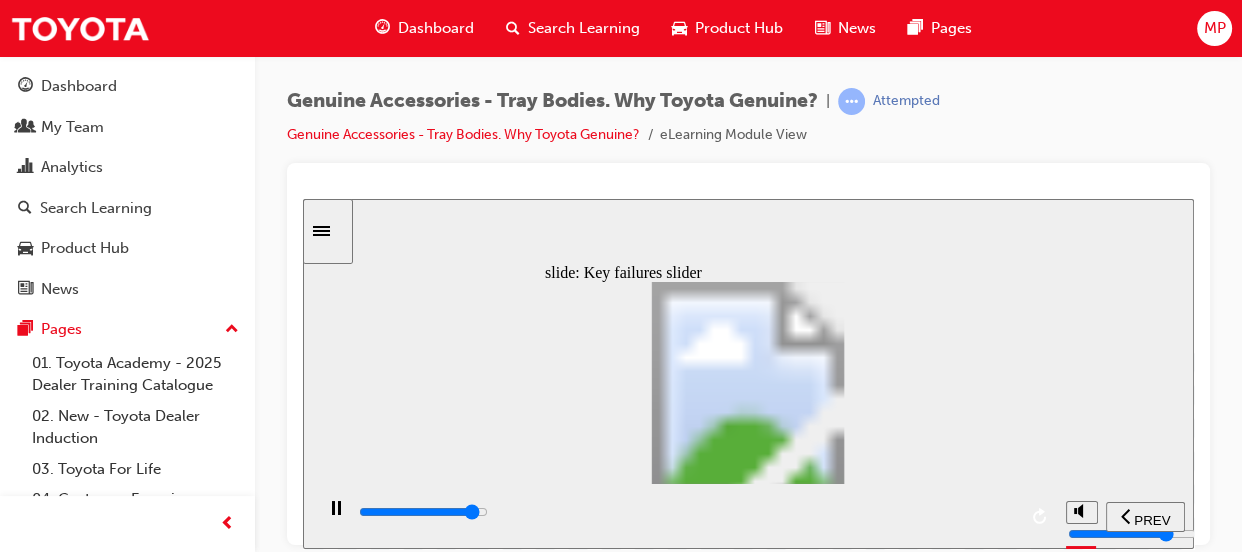 drag, startPoint x: 674, startPoint y: 416, endPoint x: 877, endPoint y: 416, distance: 203 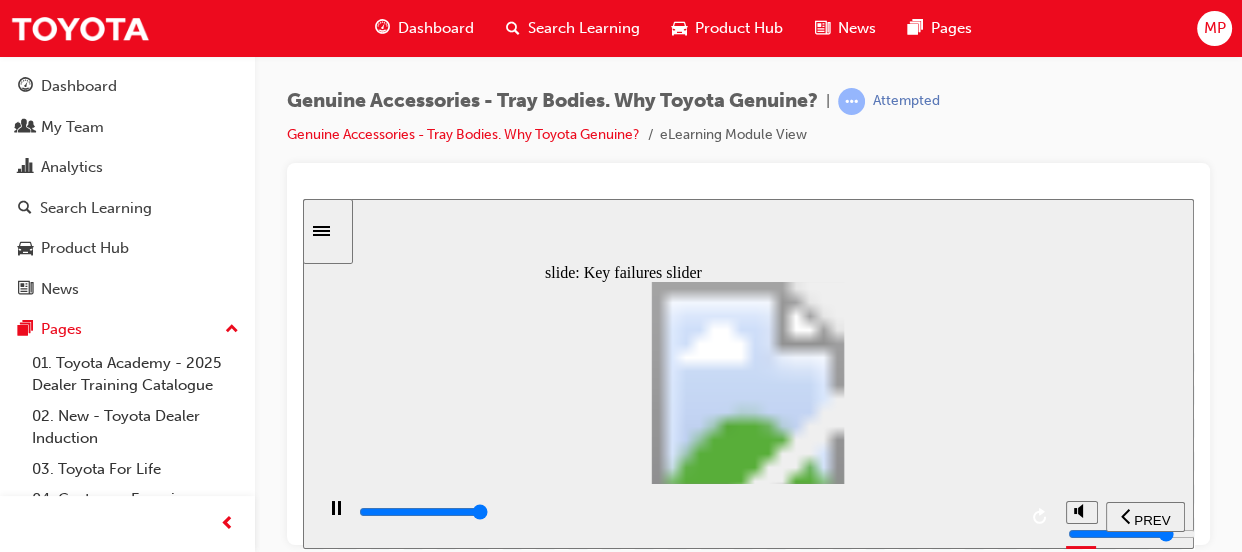 click 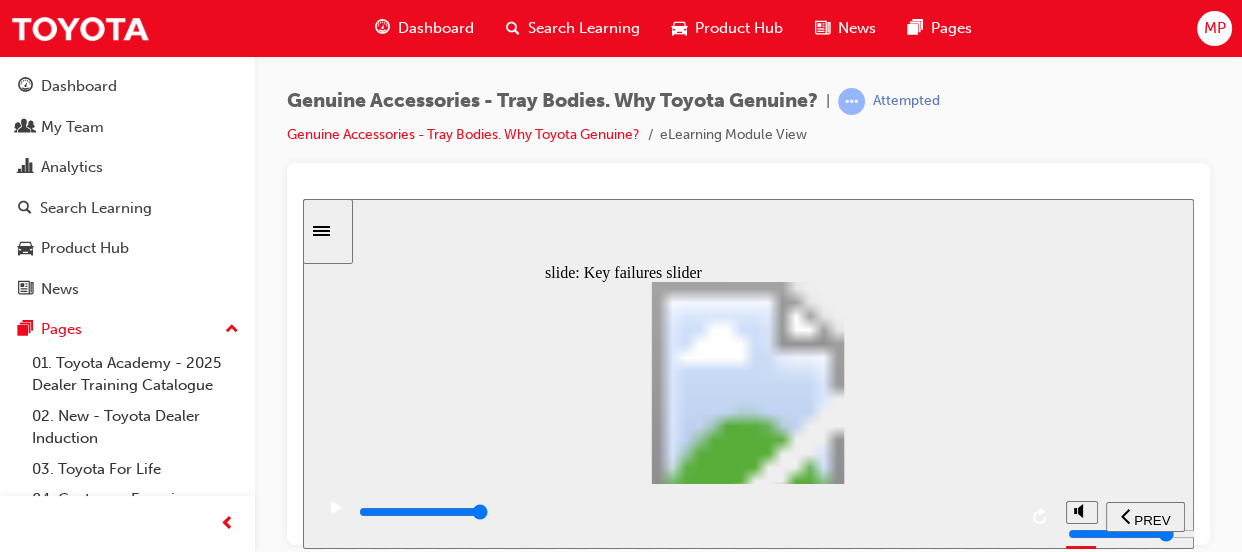 click 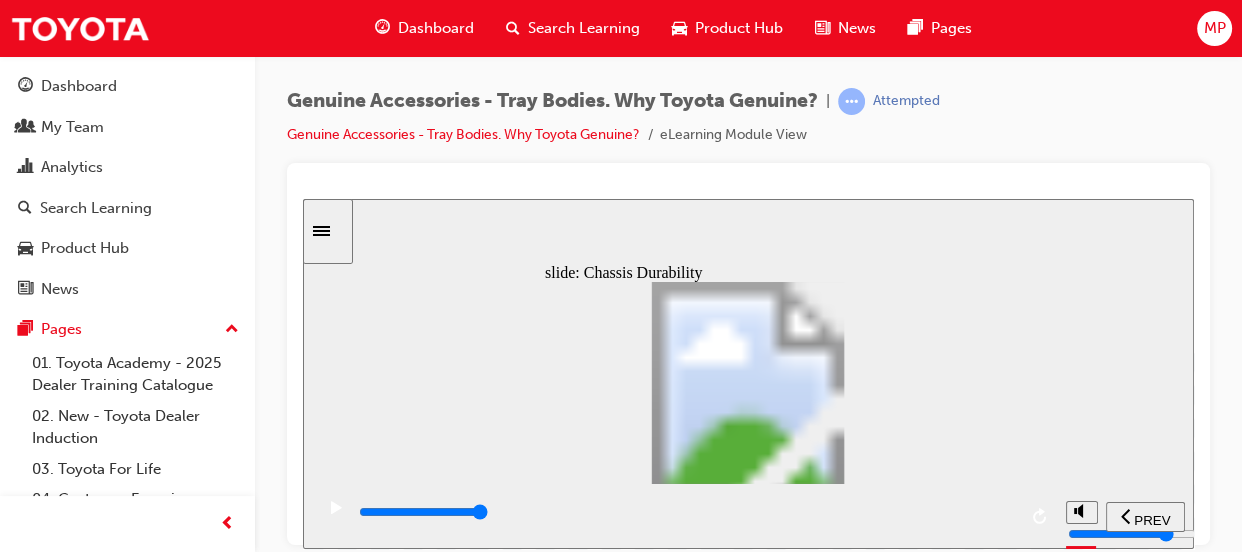 click 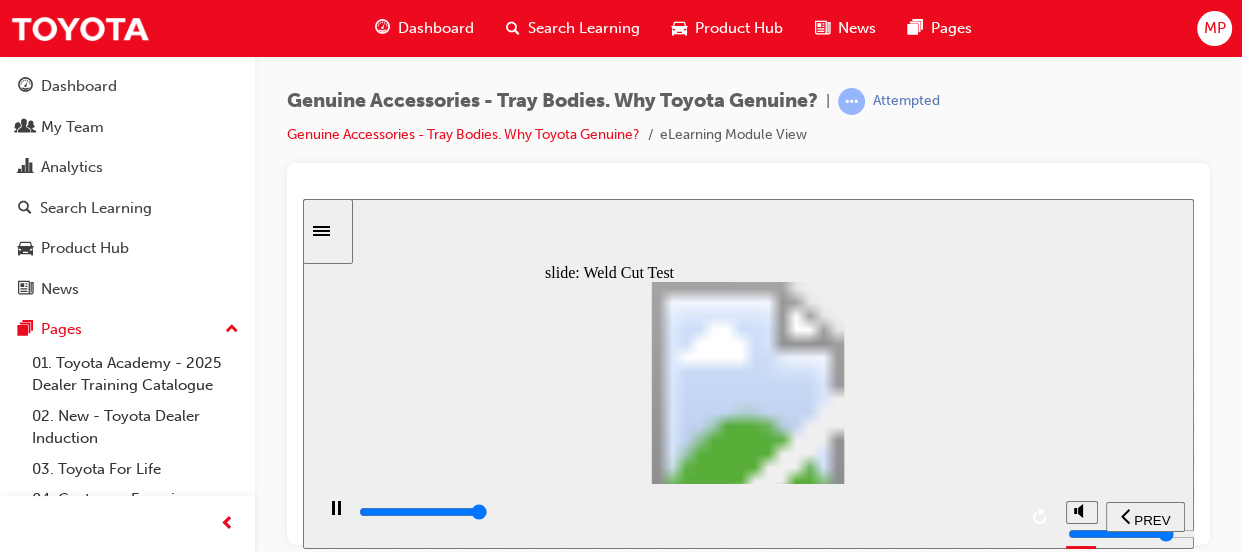 click 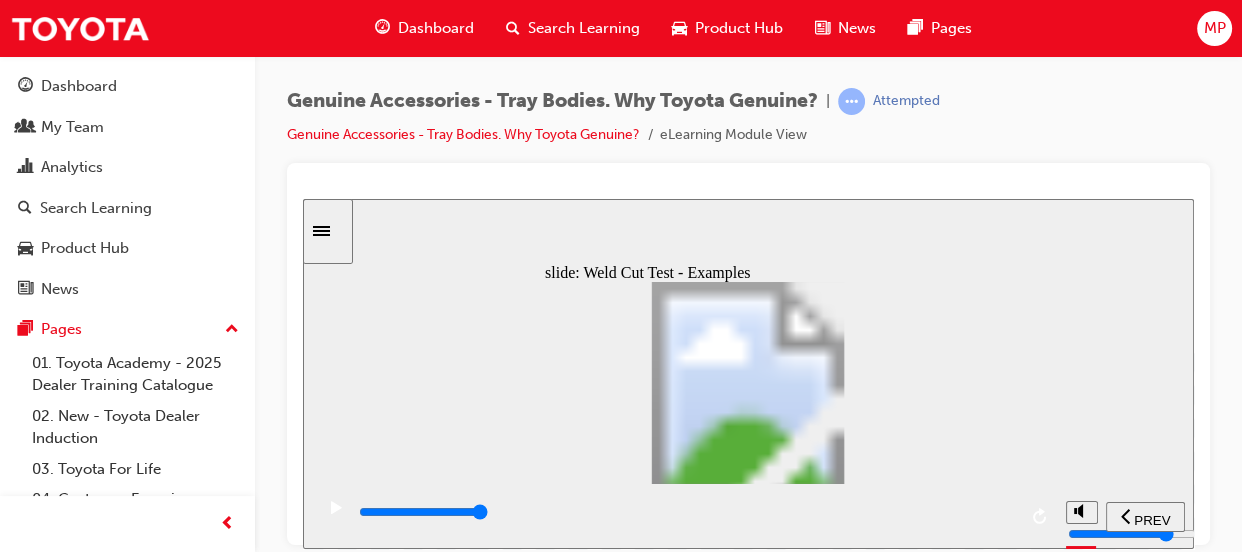 click 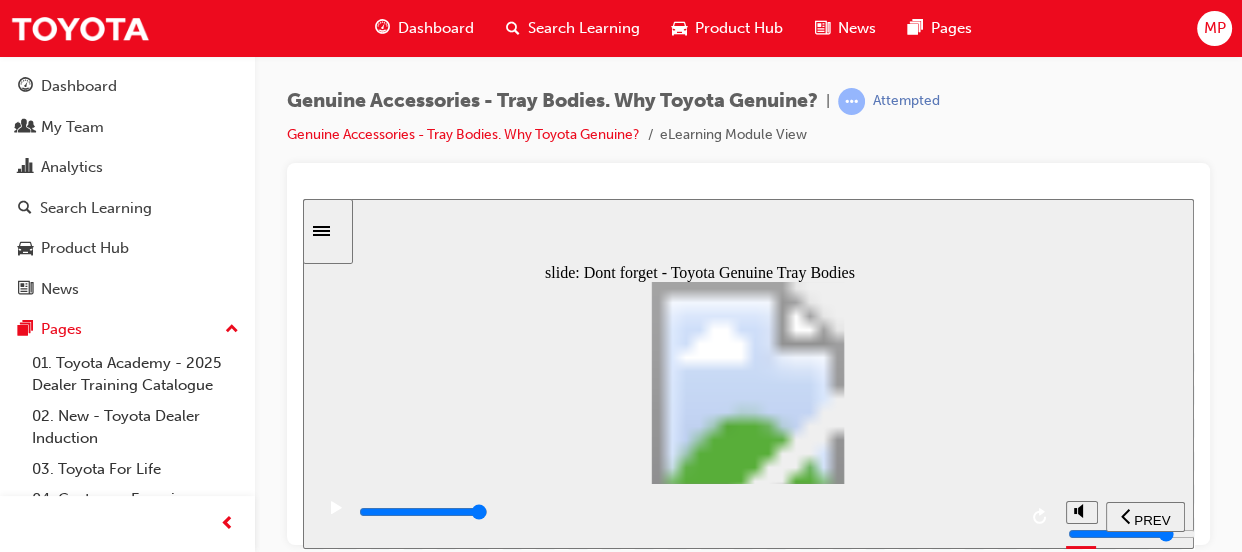 click 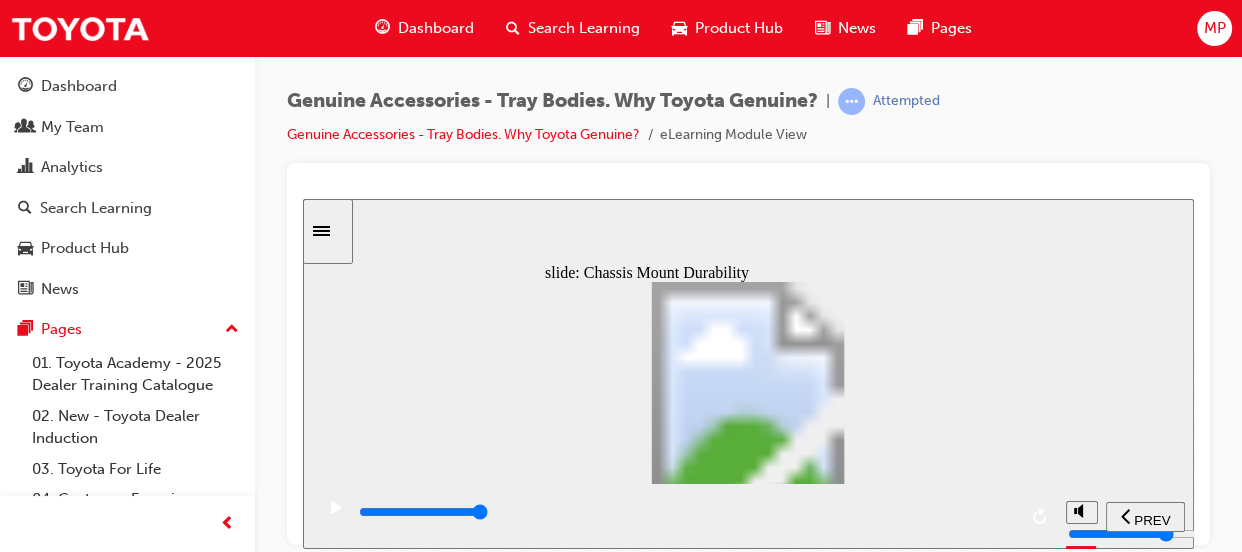 click 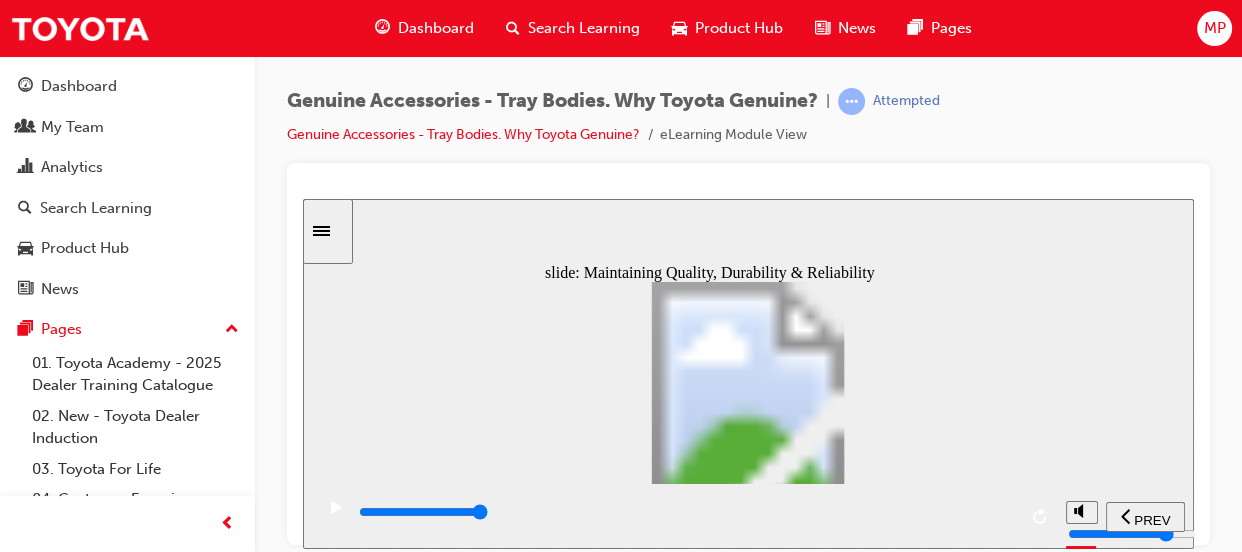 click 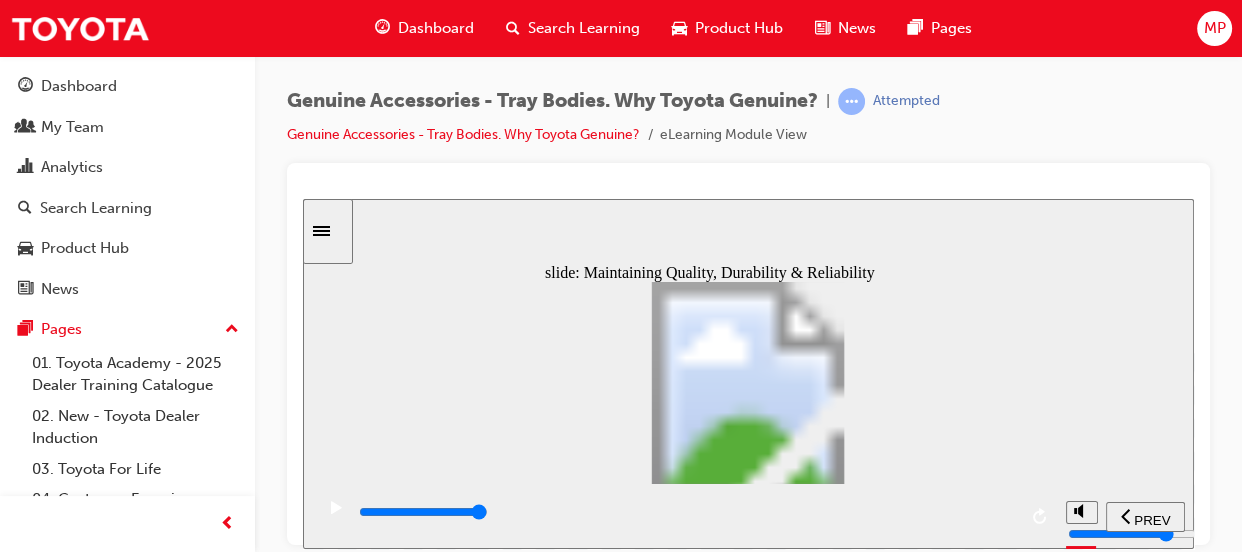click 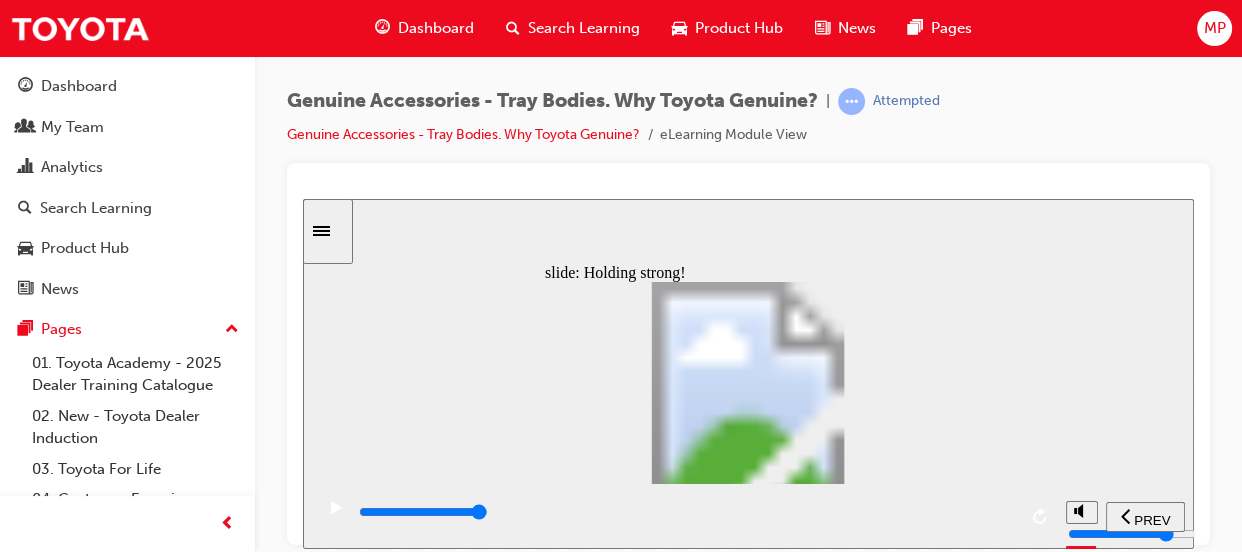 click 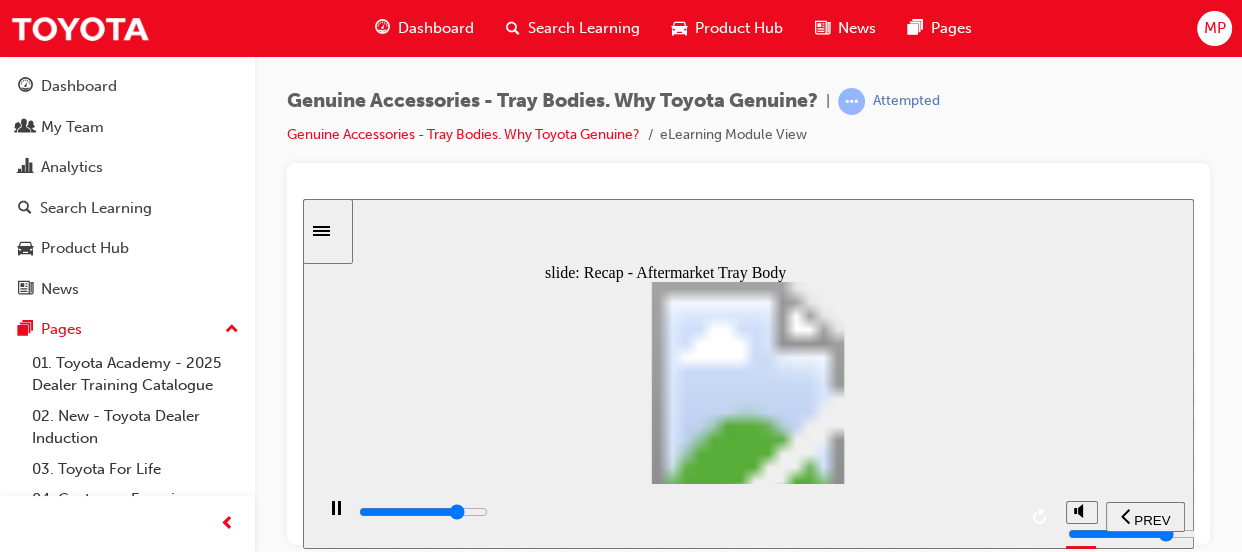 click 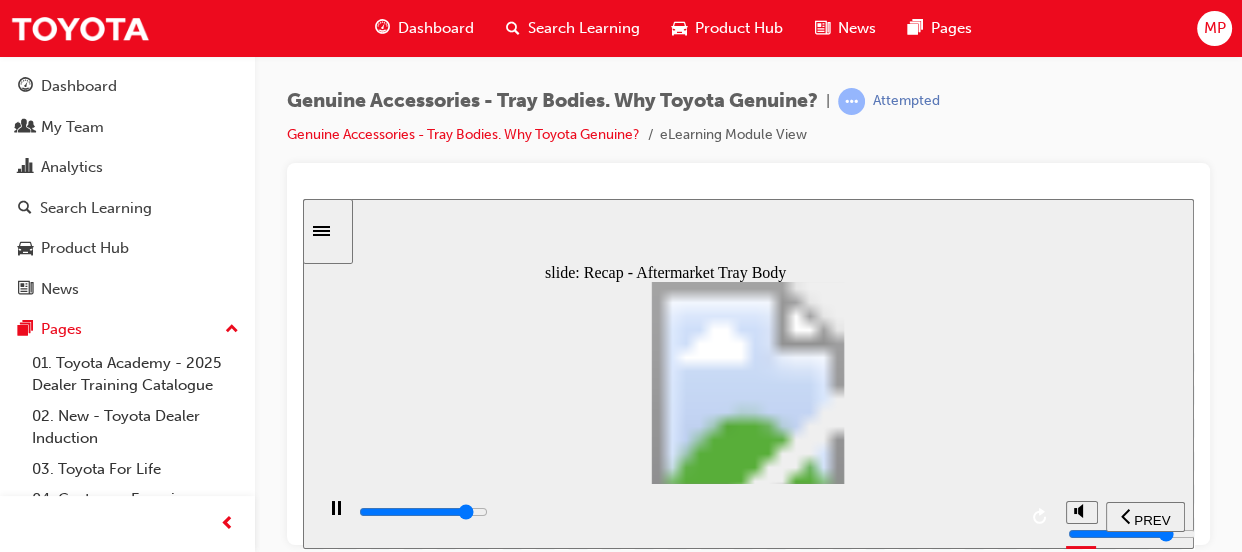 click 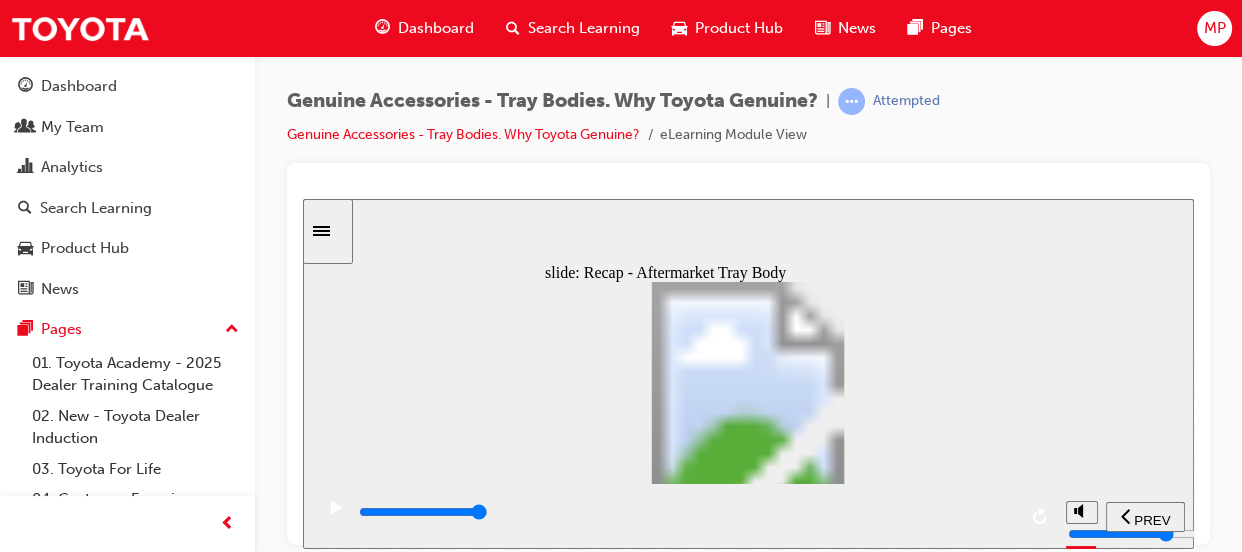 click 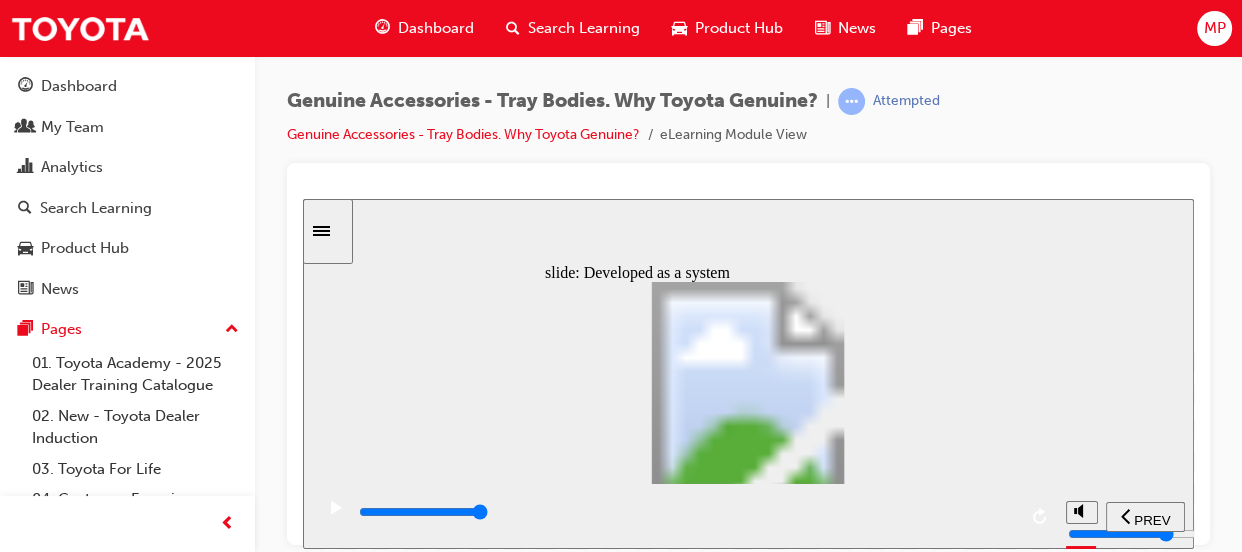 click 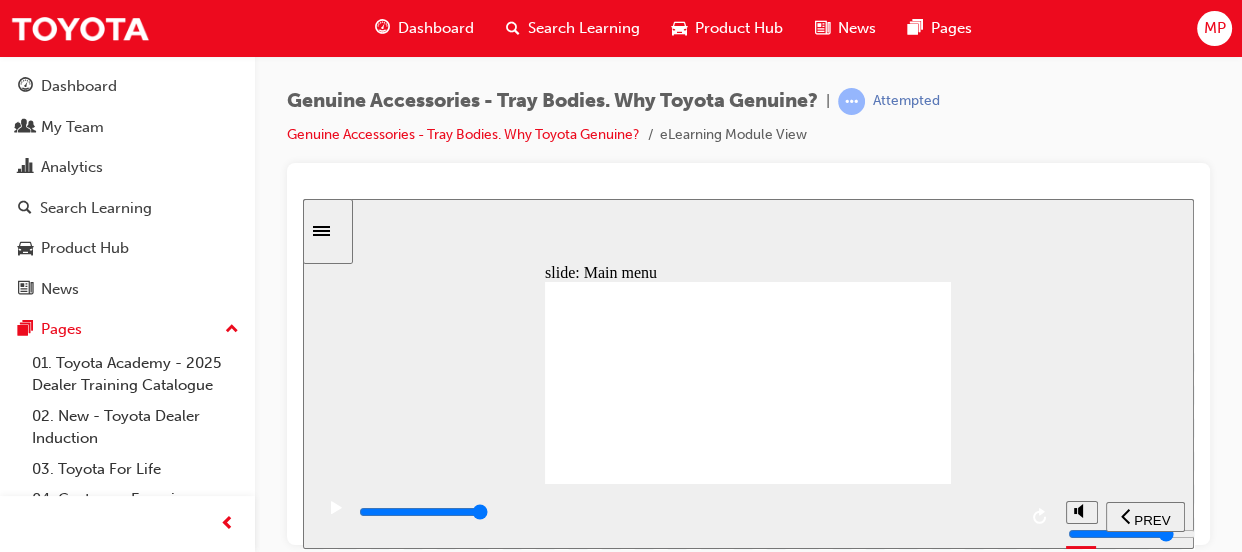 click 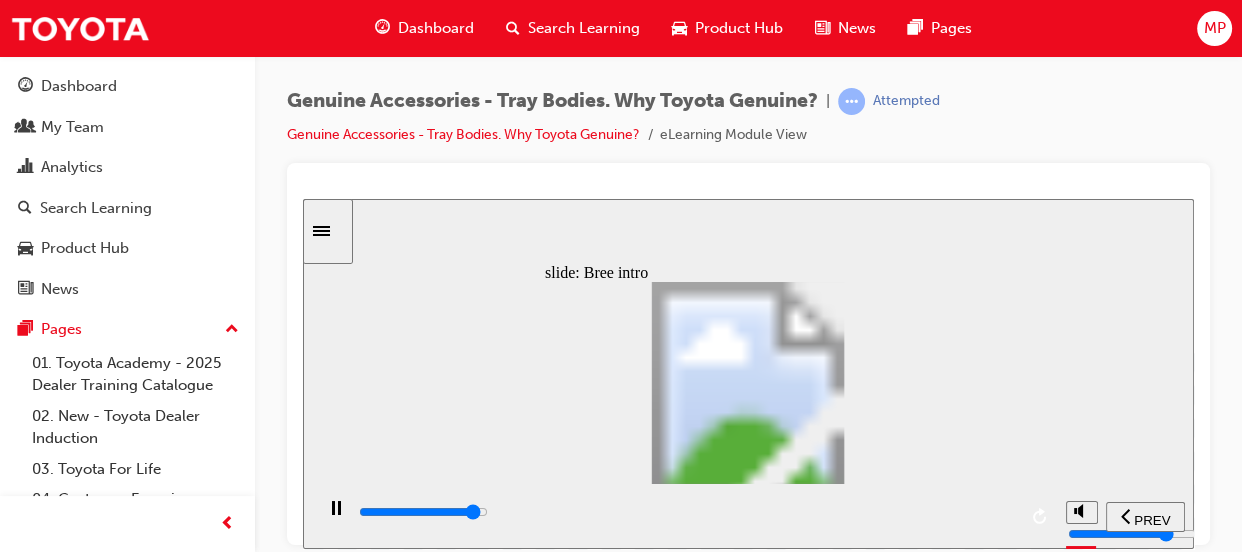 click 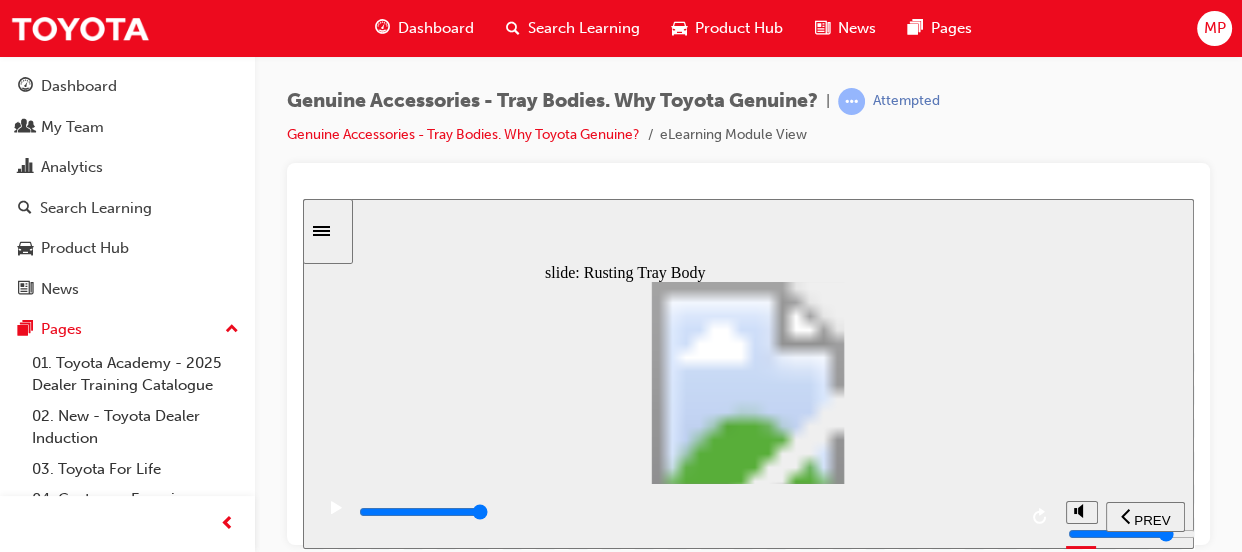 click 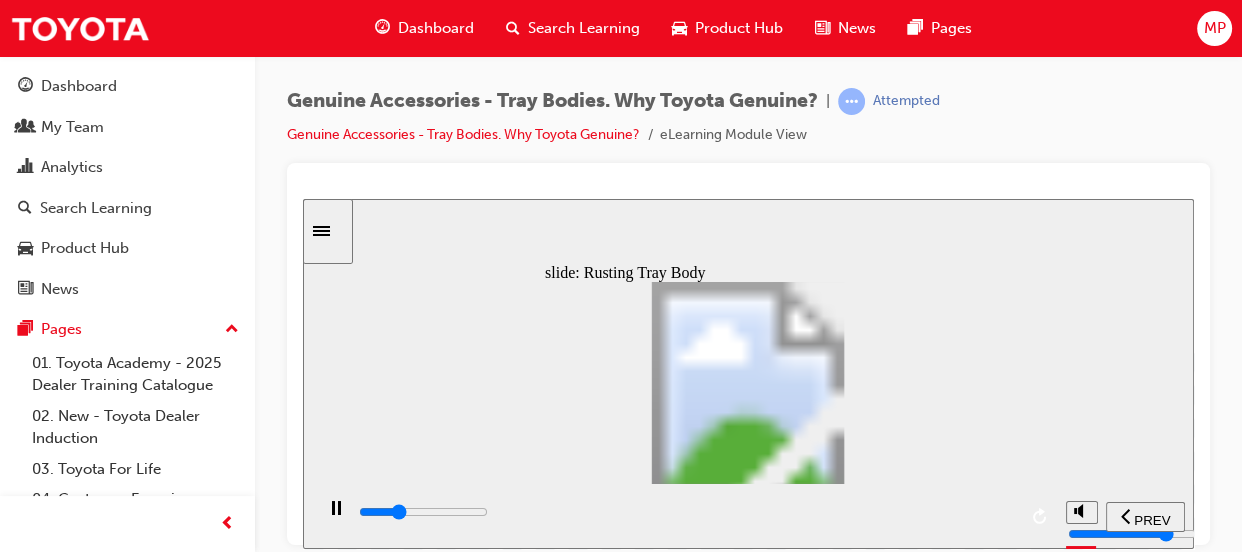 click 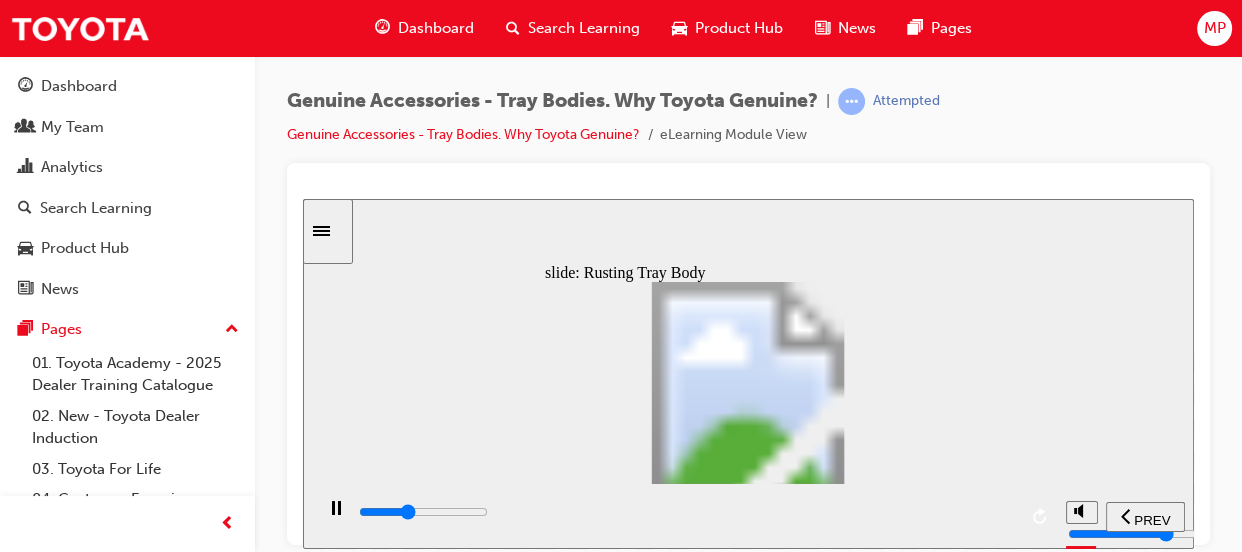 click 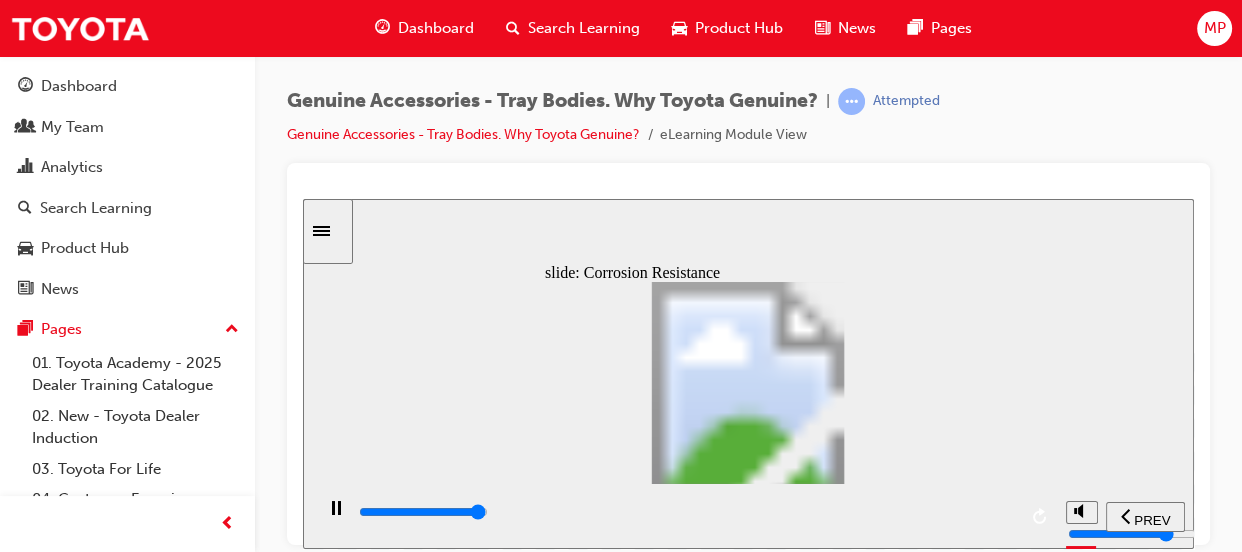 click 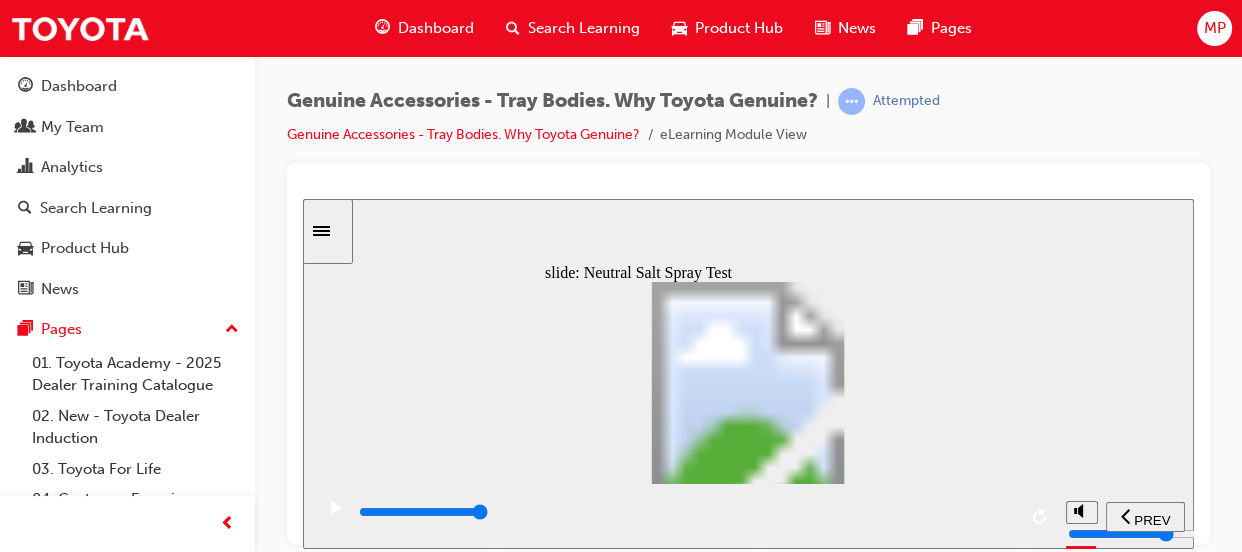 type on "0" 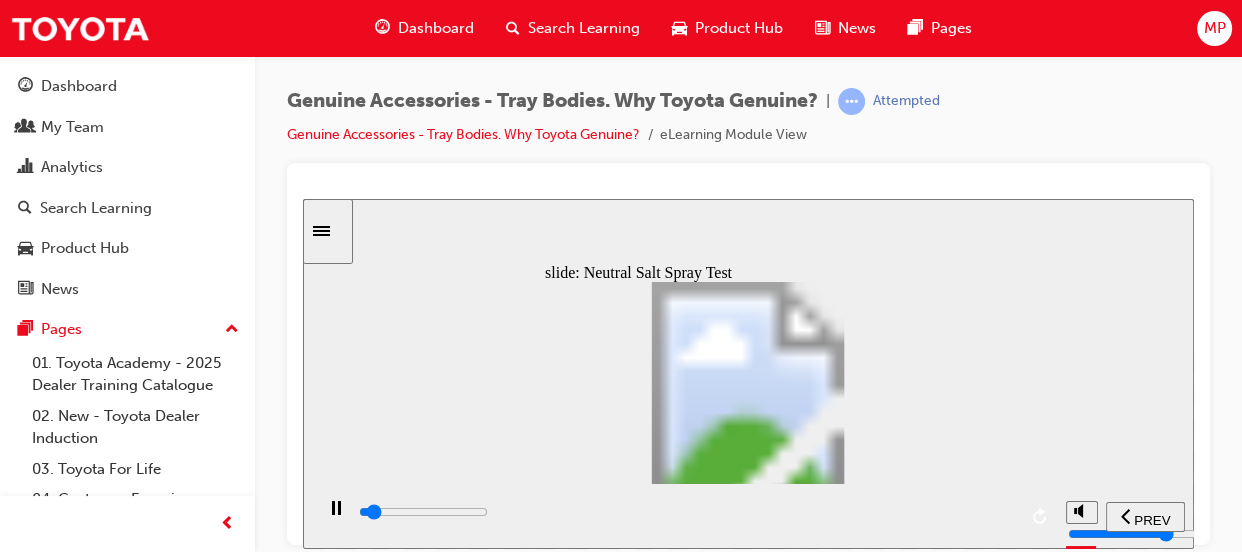 drag, startPoint x: 615, startPoint y: 417, endPoint x: 643, endPoint y: 418, distance: 28.01785 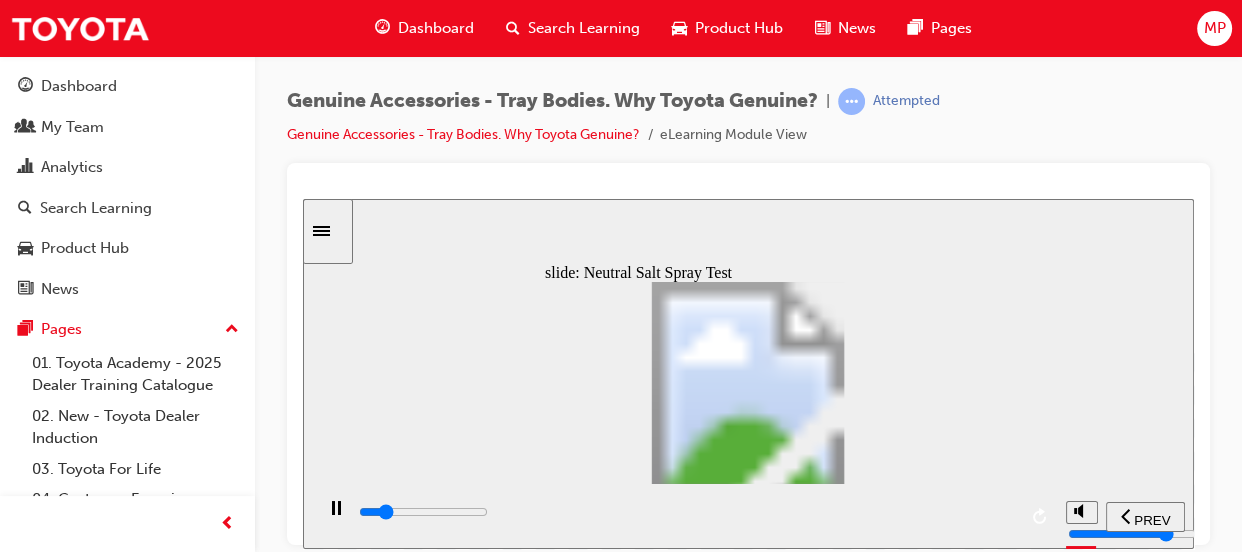 type on "1100" 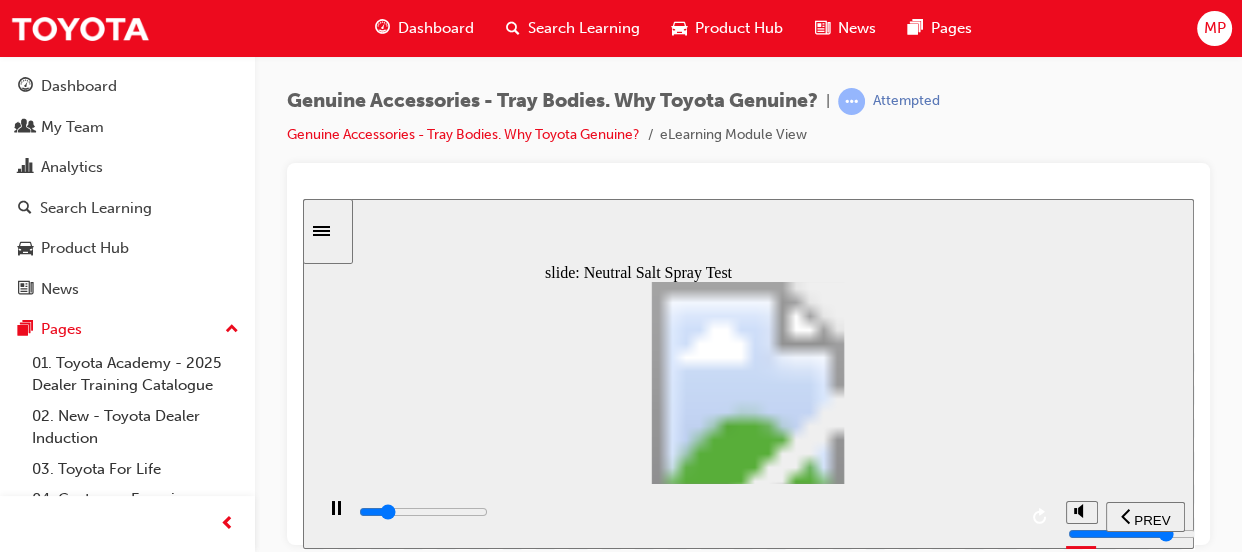 type on "1200" 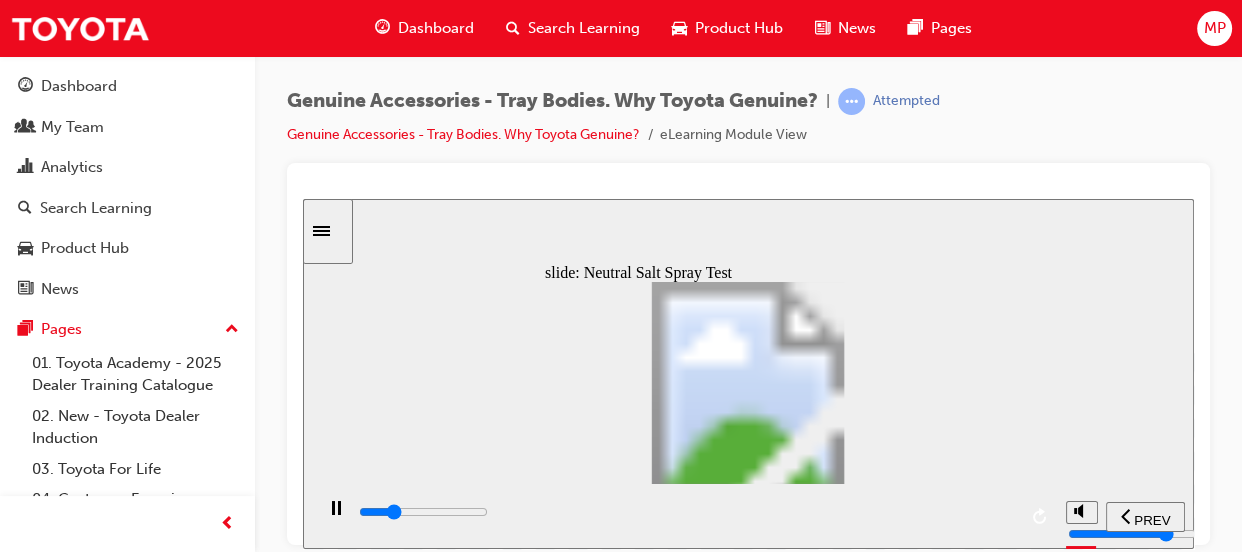 type on "1500" 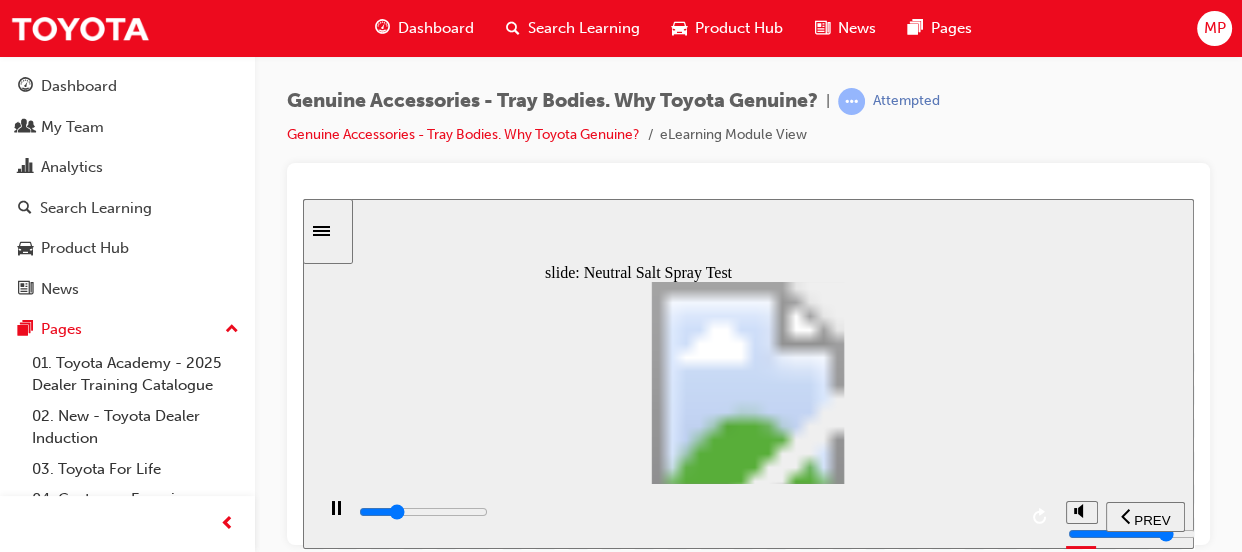 type on "100" 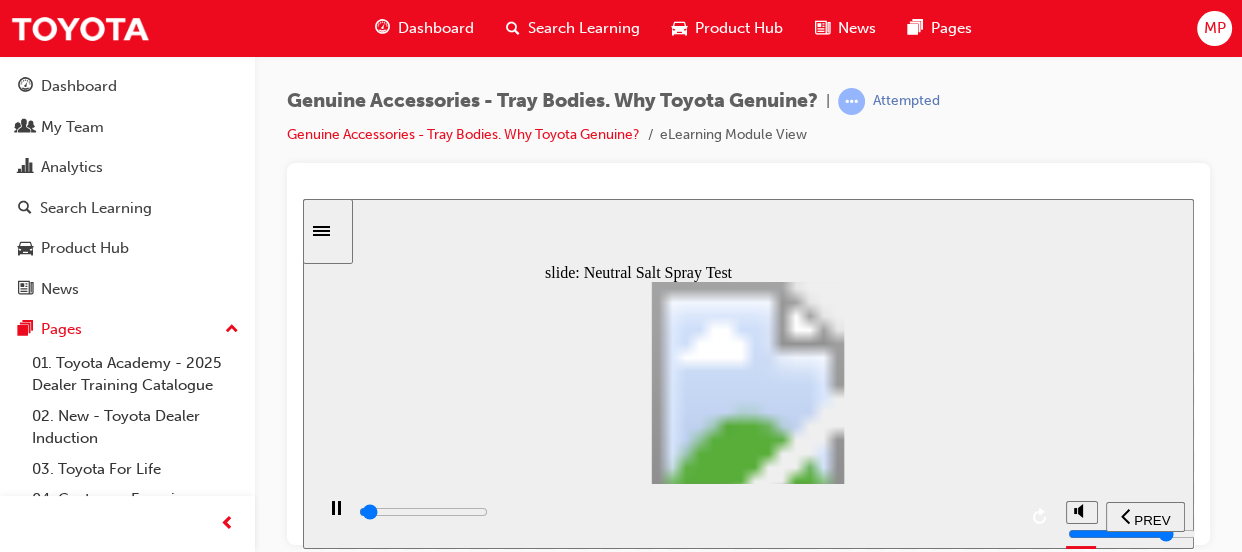 type on "300" 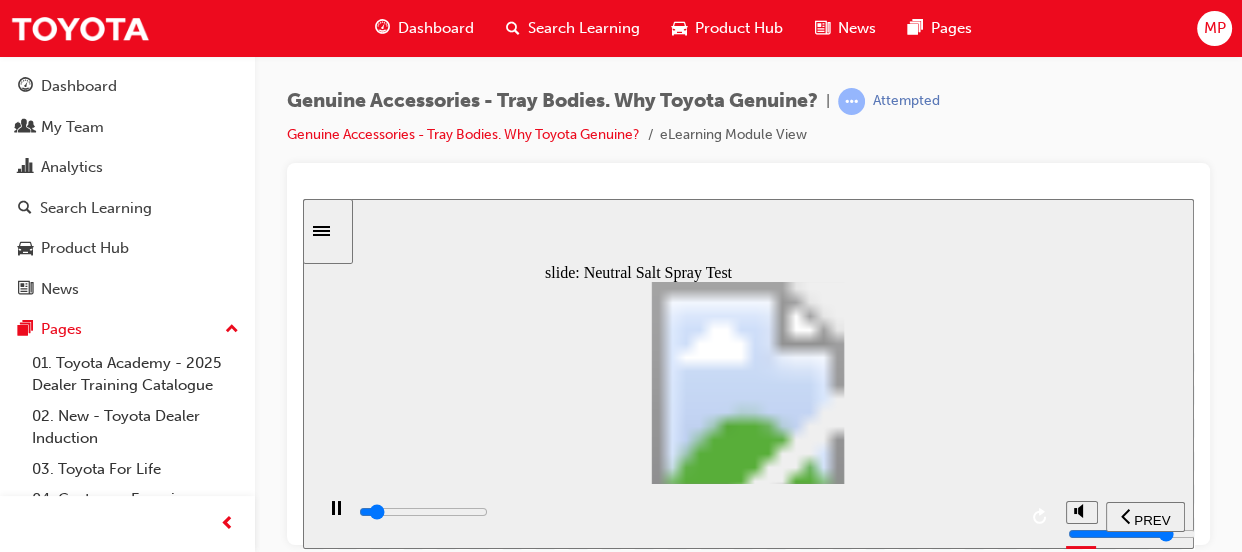 type on "800" 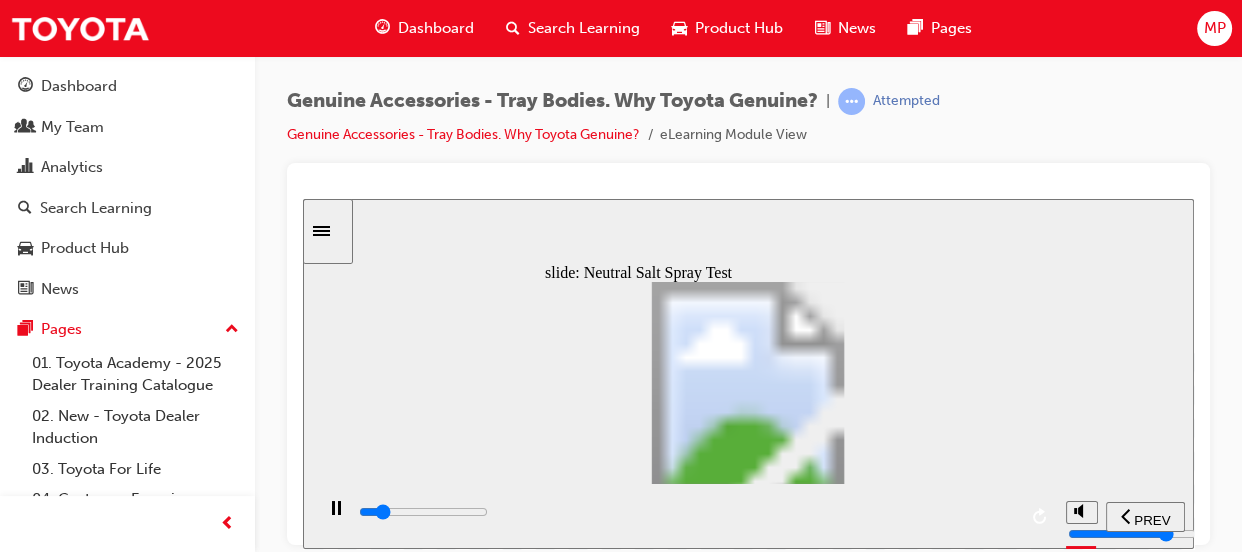 type on "1200" 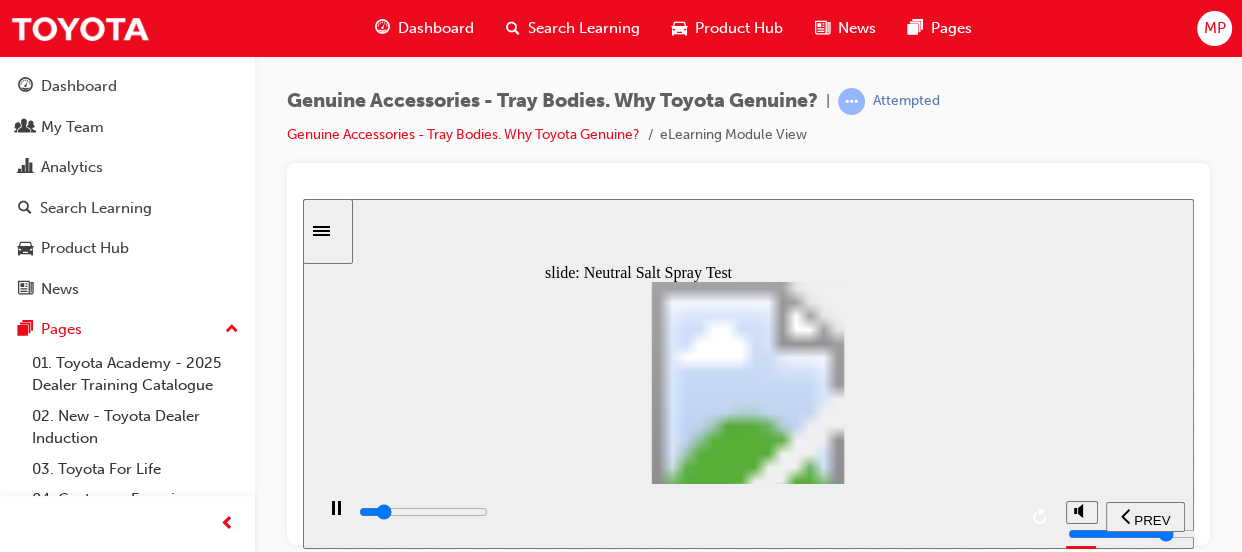 type on "100" 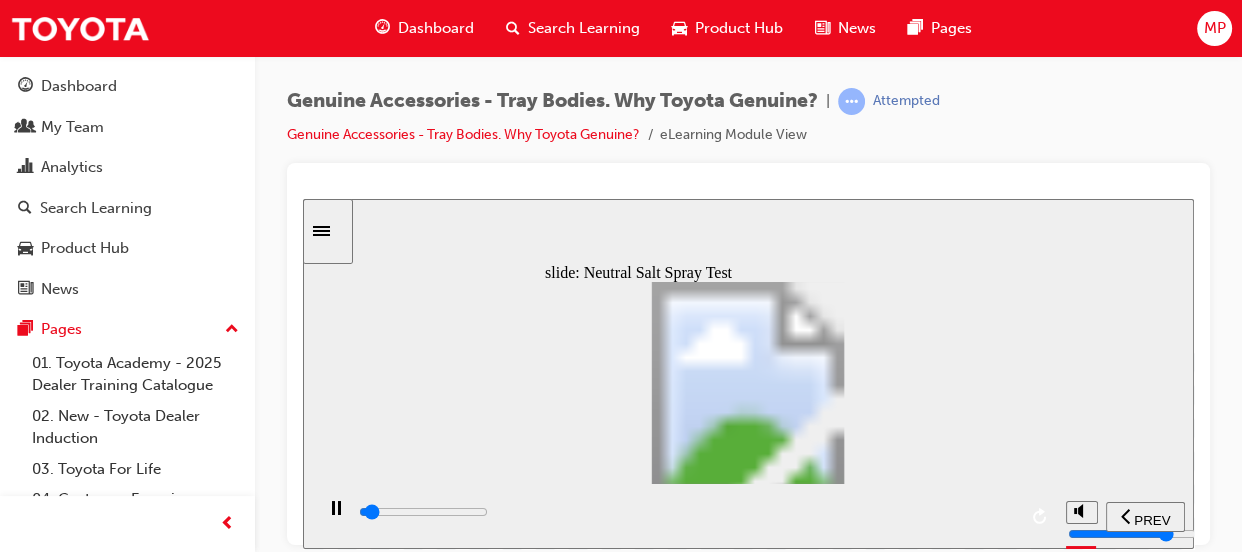 drag, startPoint x: 640, startPoint y: 411, endPoint x: 801, endPoint y: 409, distance: 161.01242 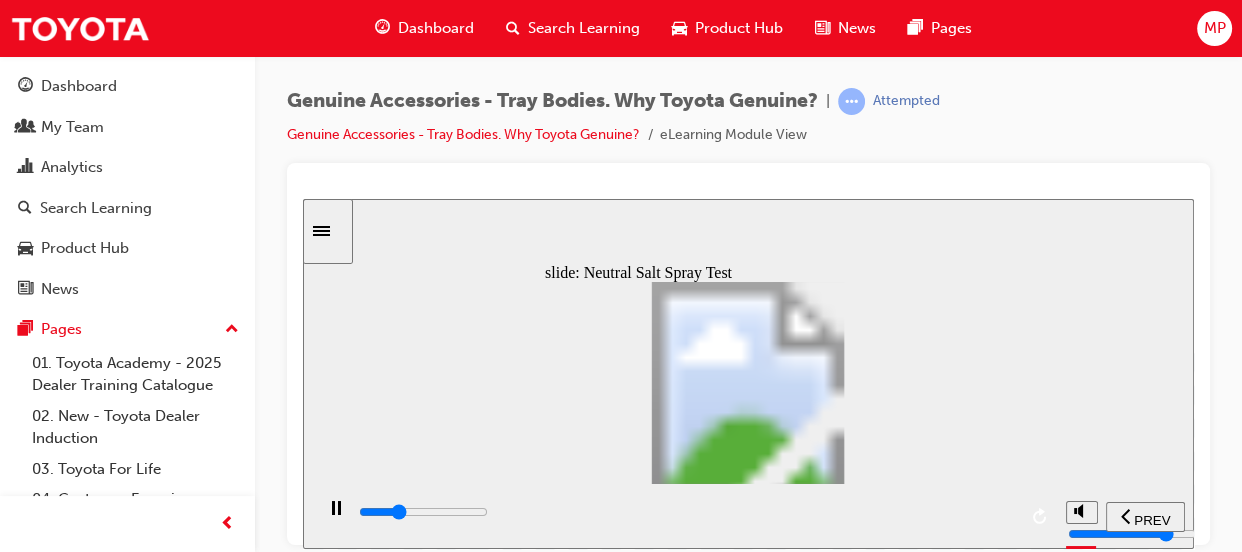 click 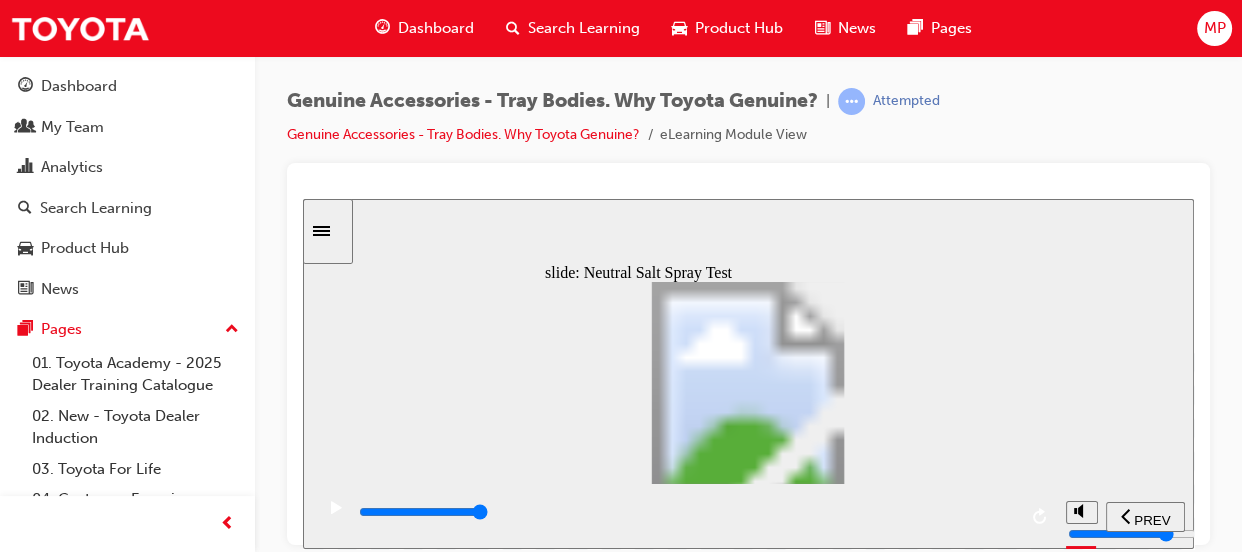 click 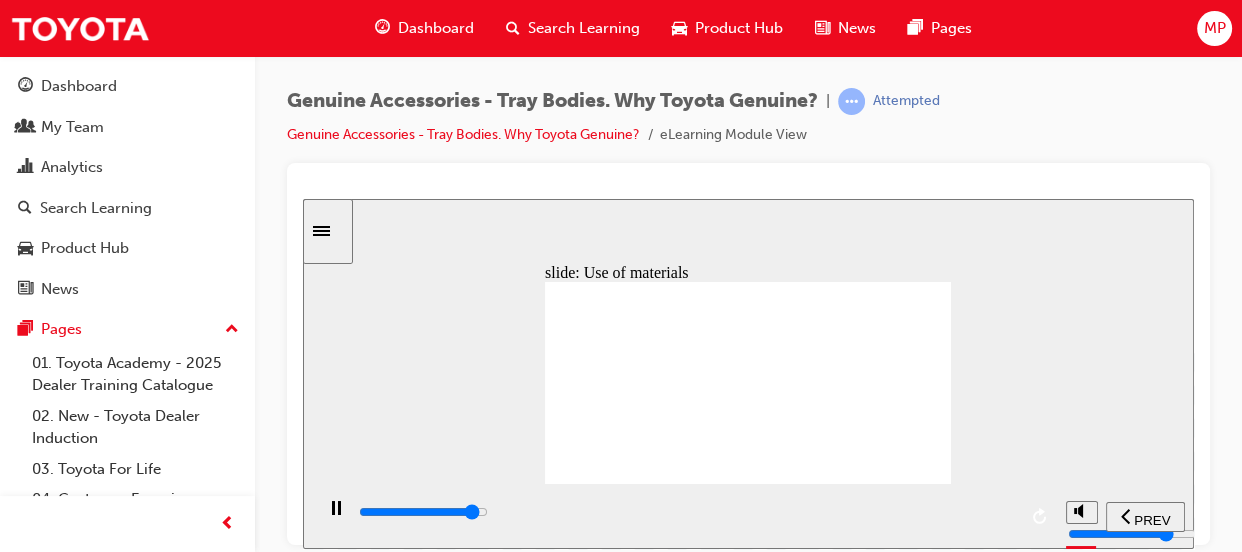 click 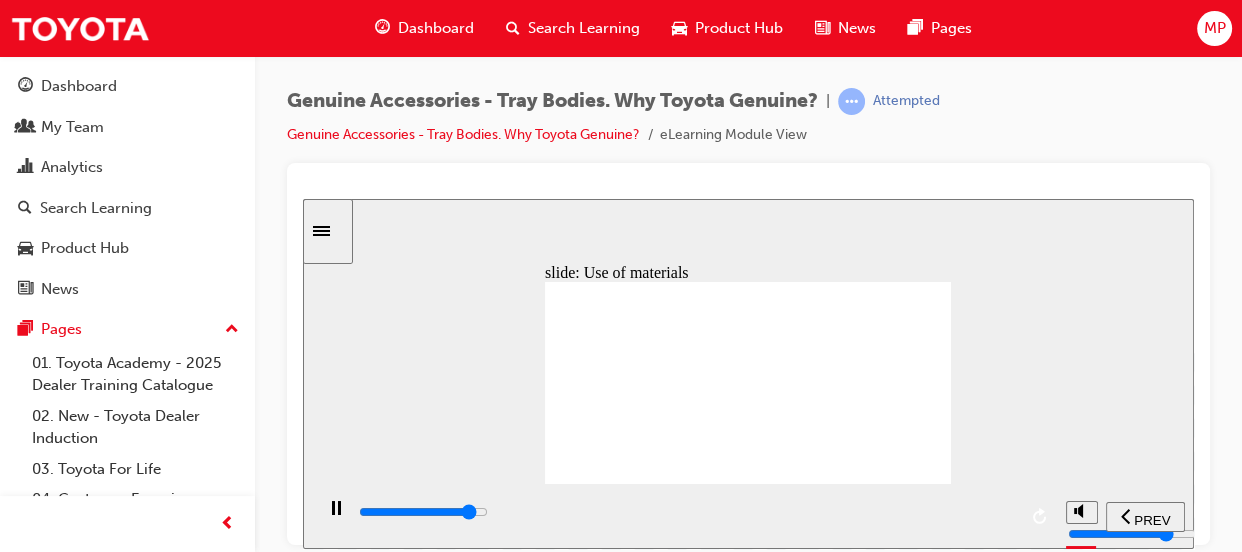 click 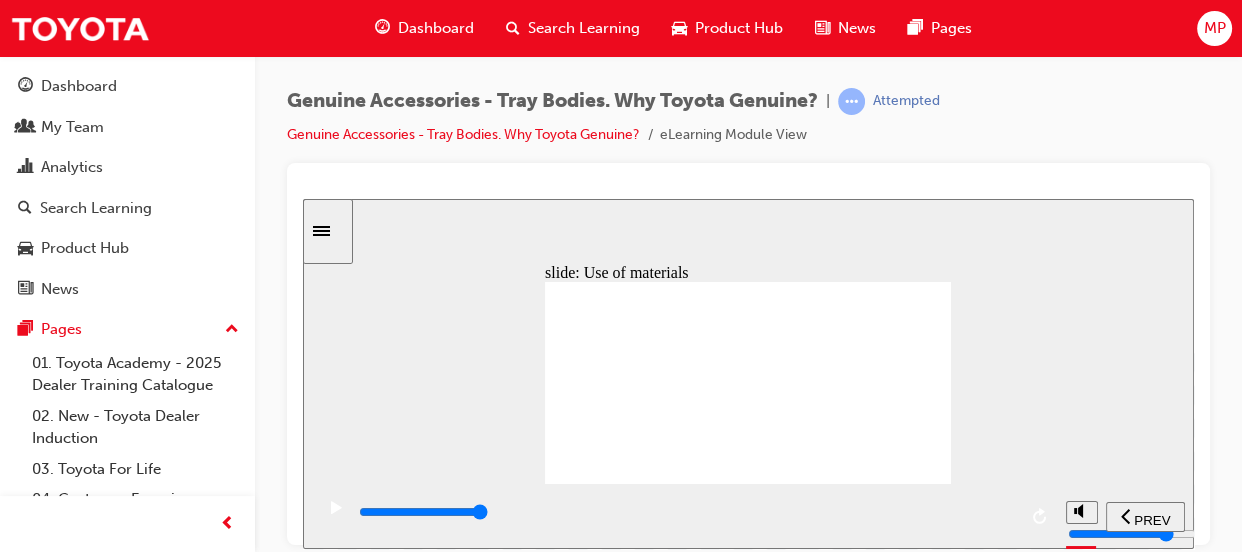 click 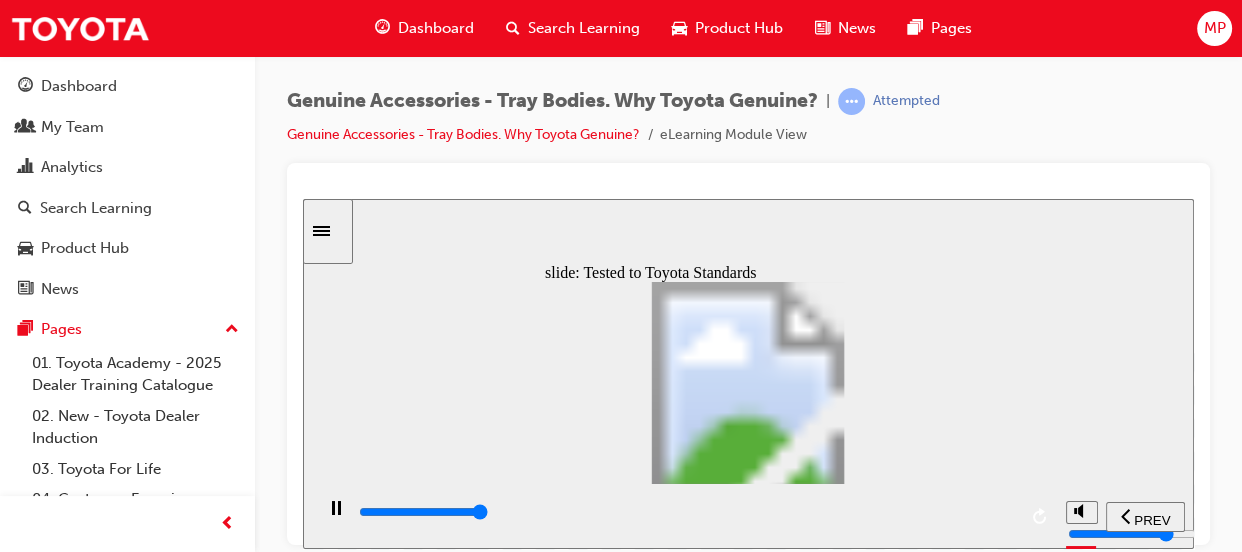 click 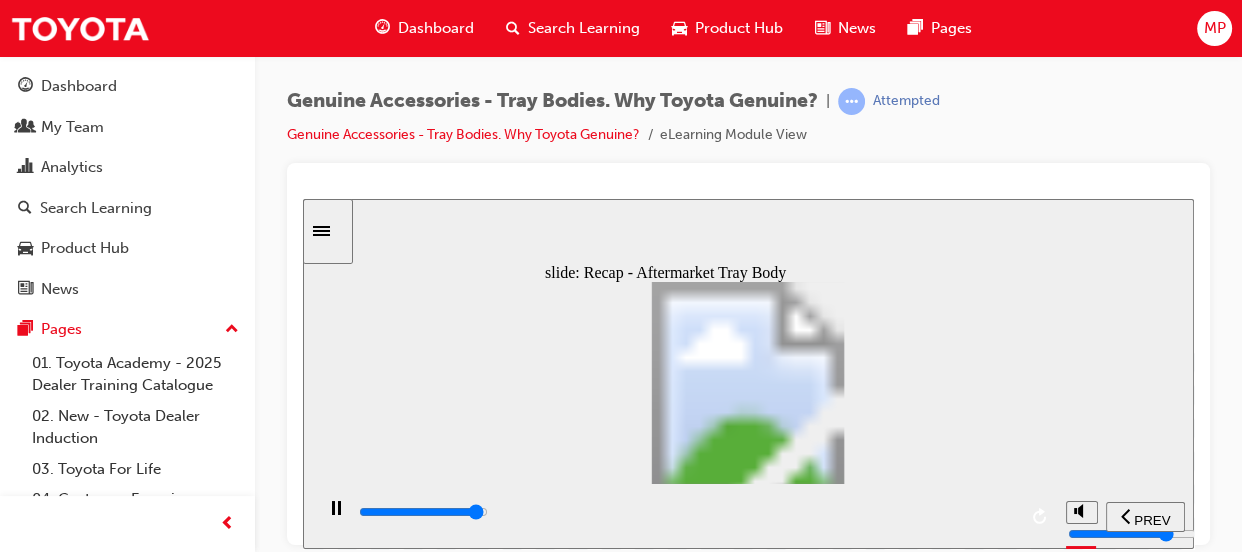 click 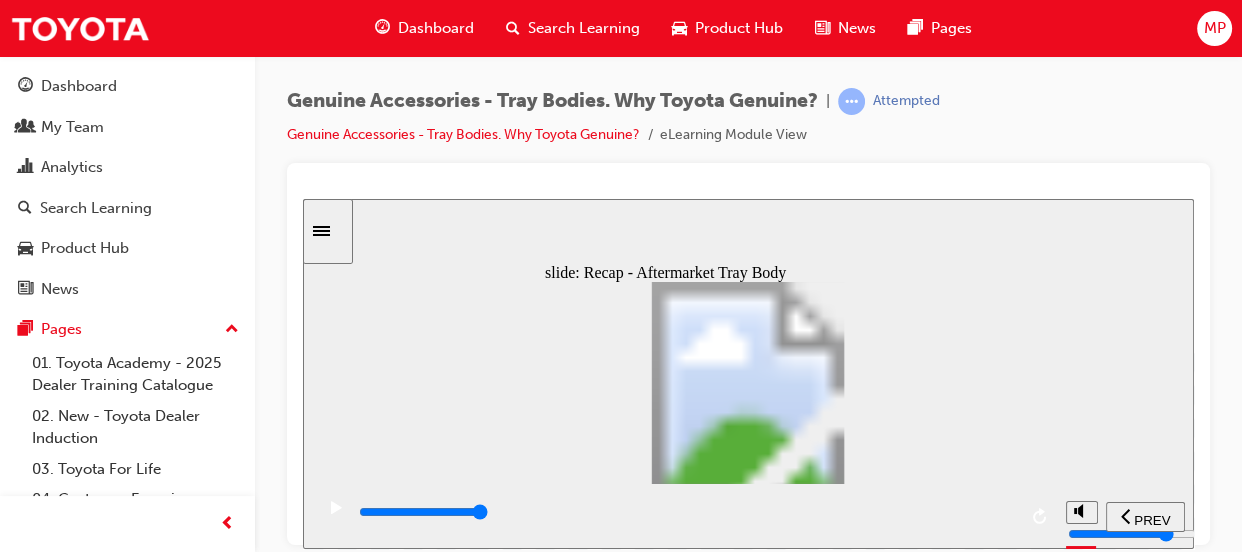 click 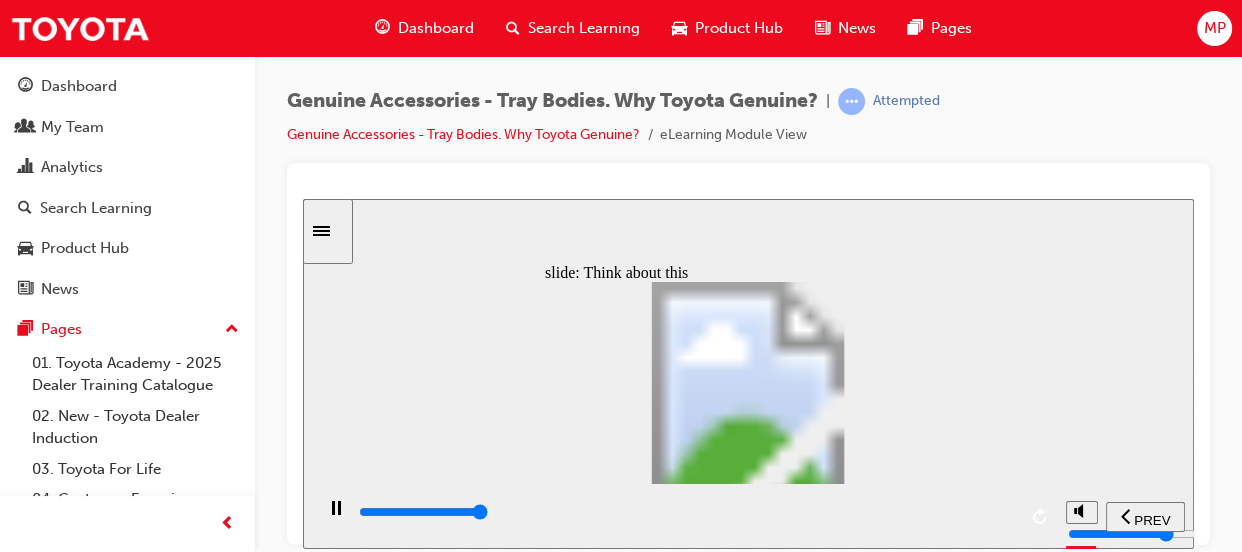 click 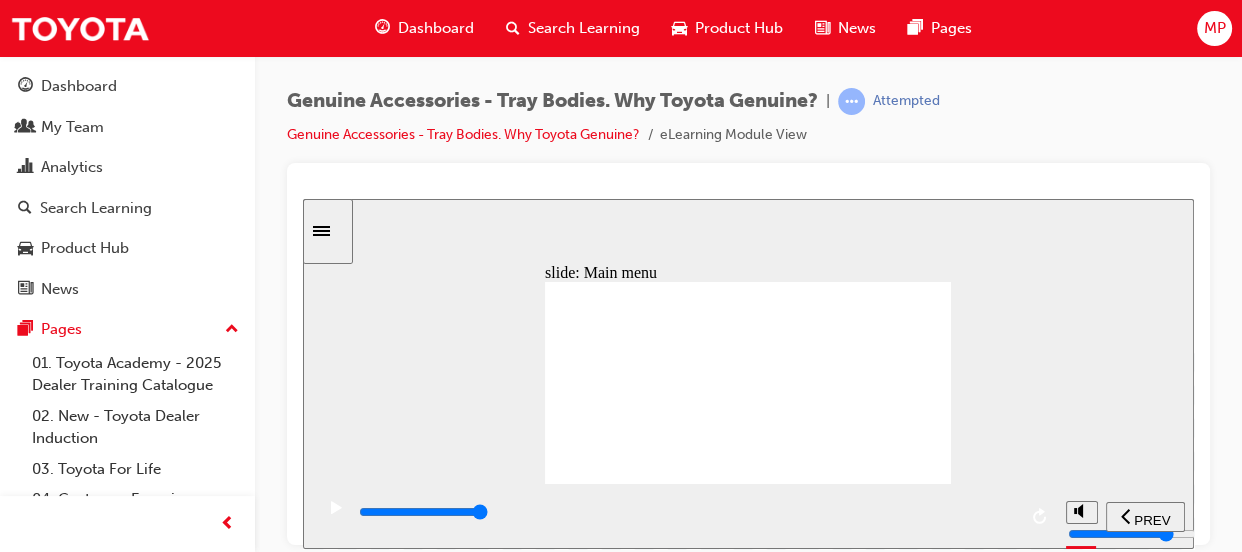 click 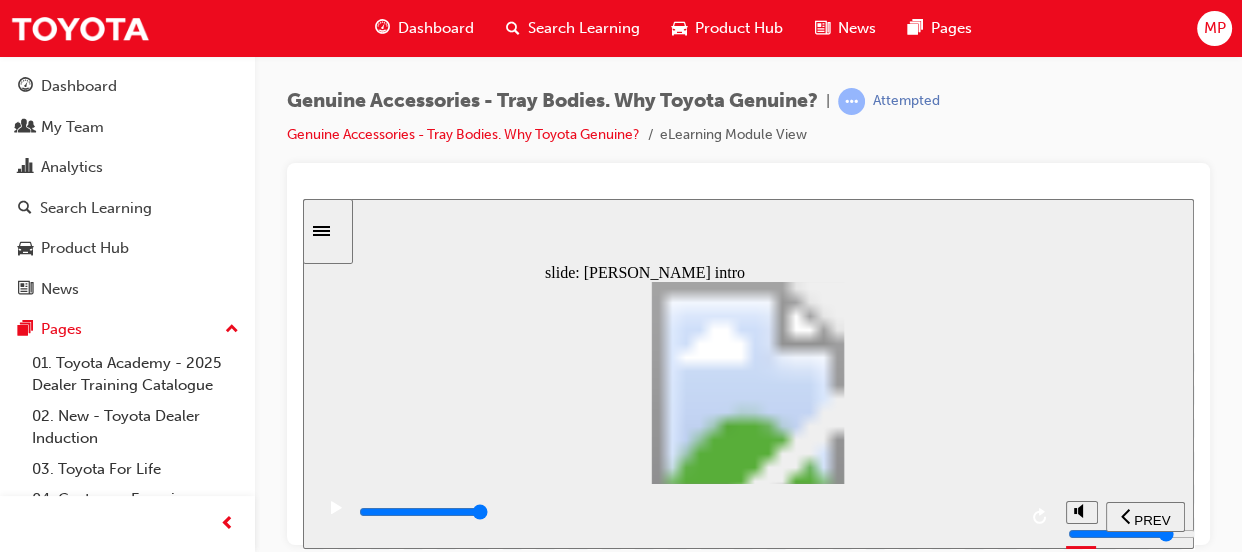 click 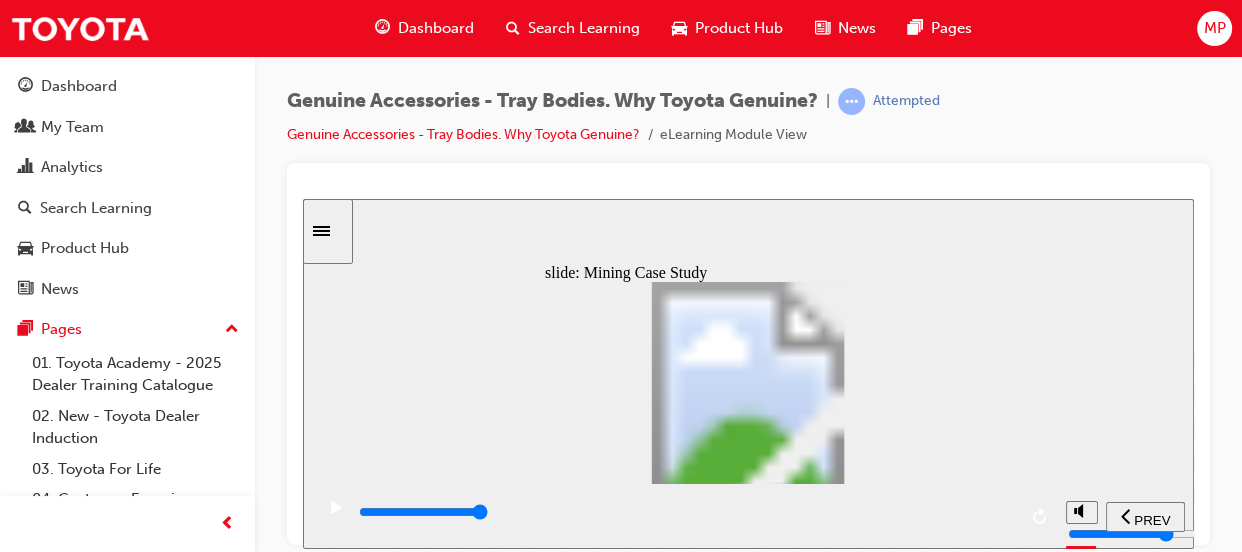 click 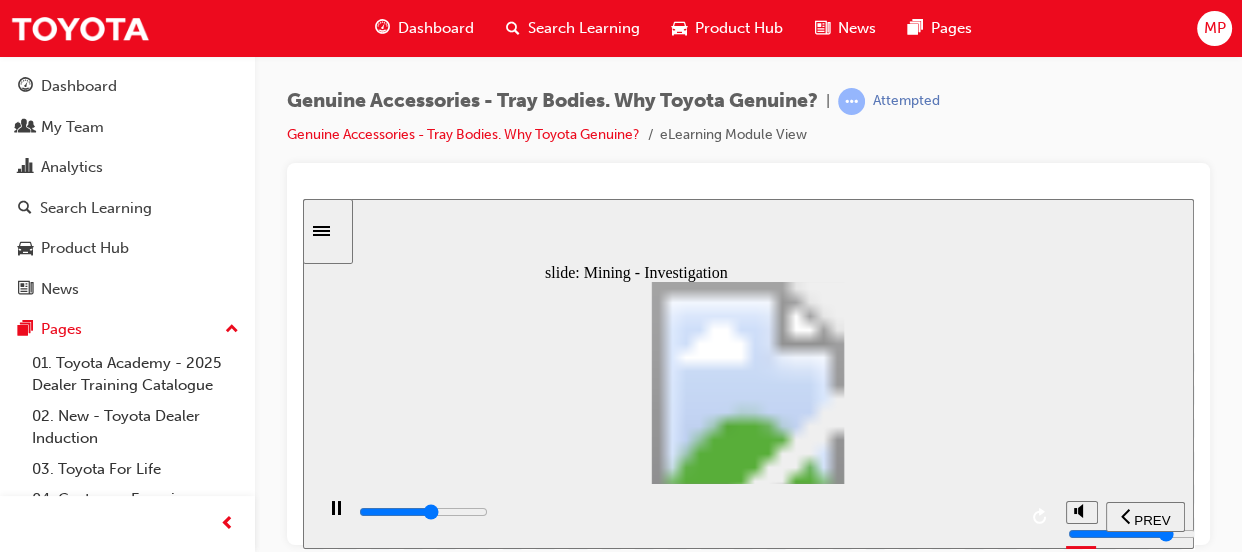 click 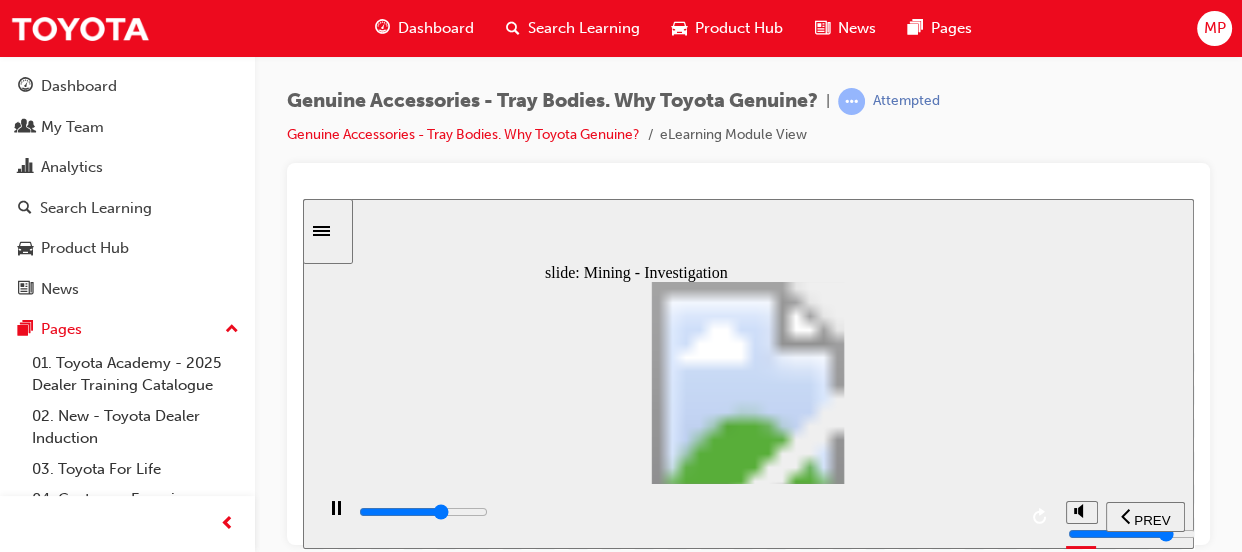 click 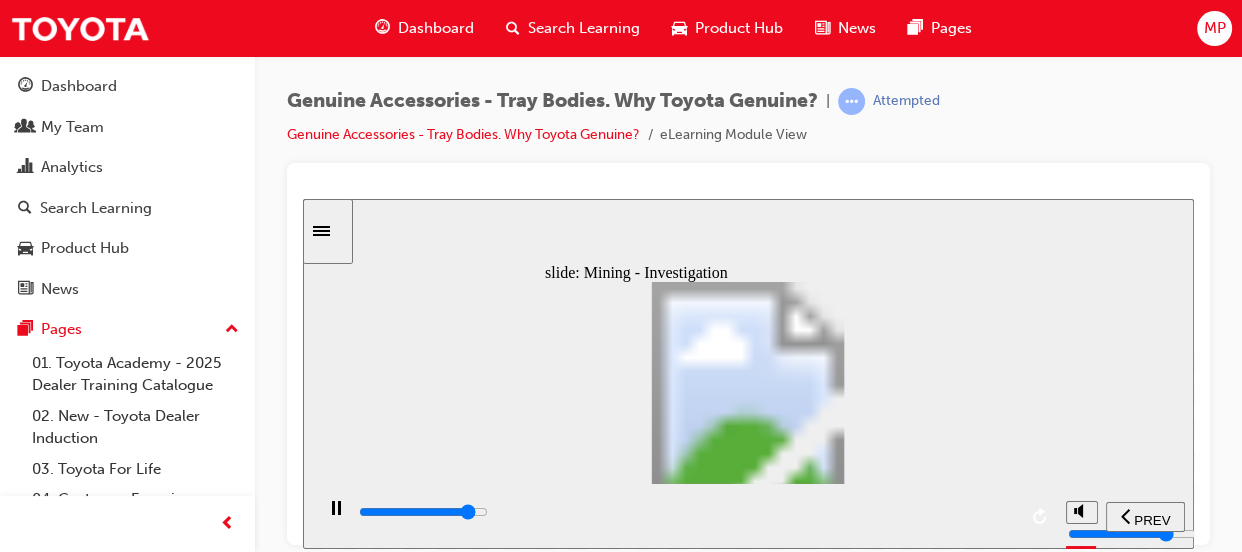 click 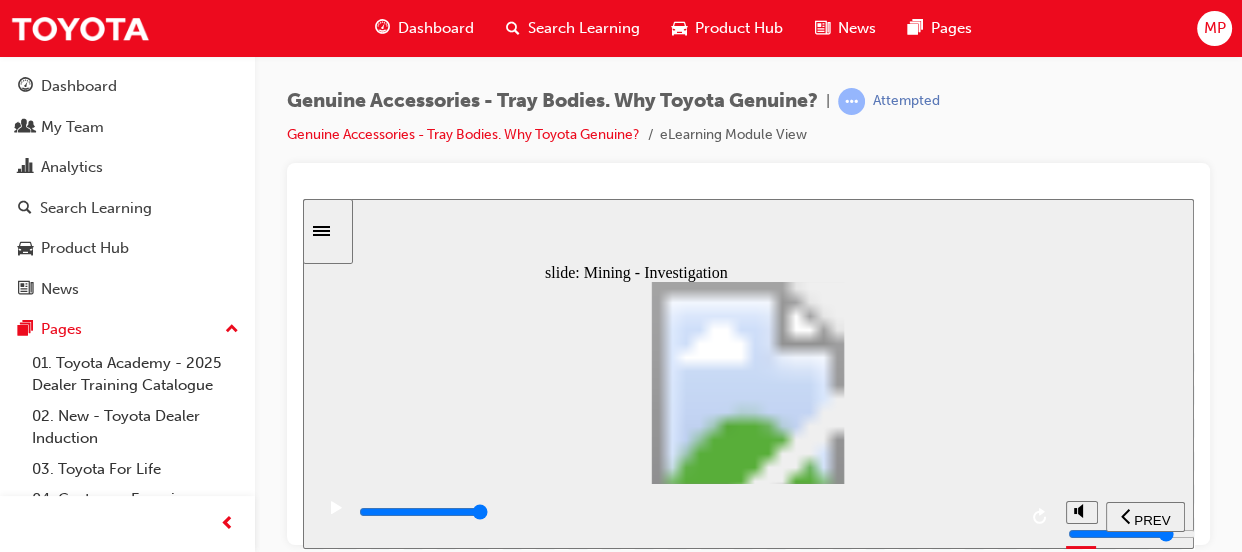 click 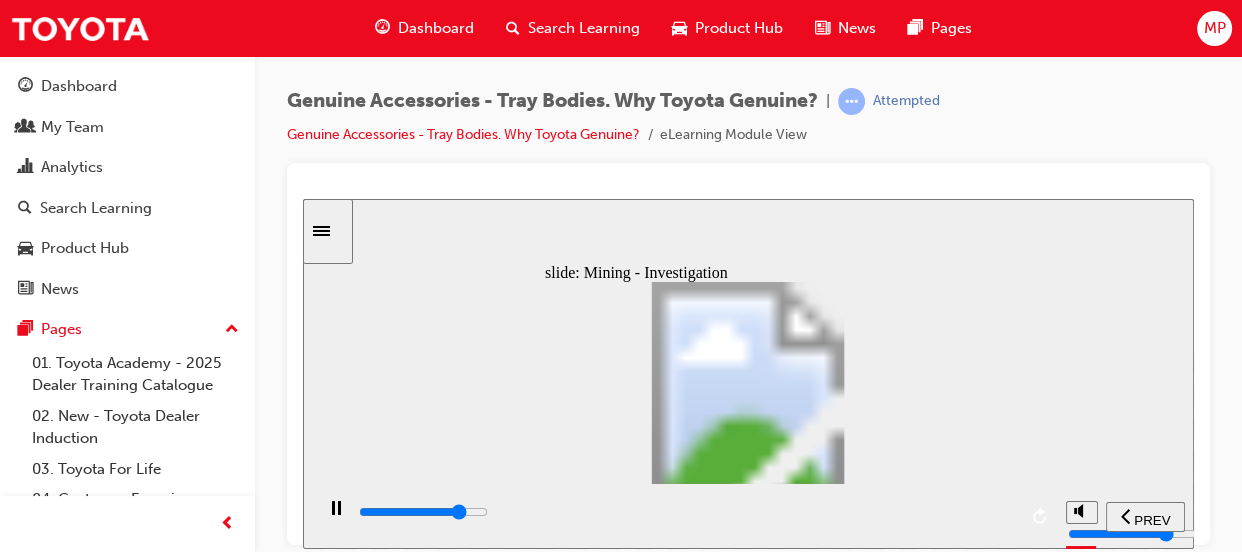 click 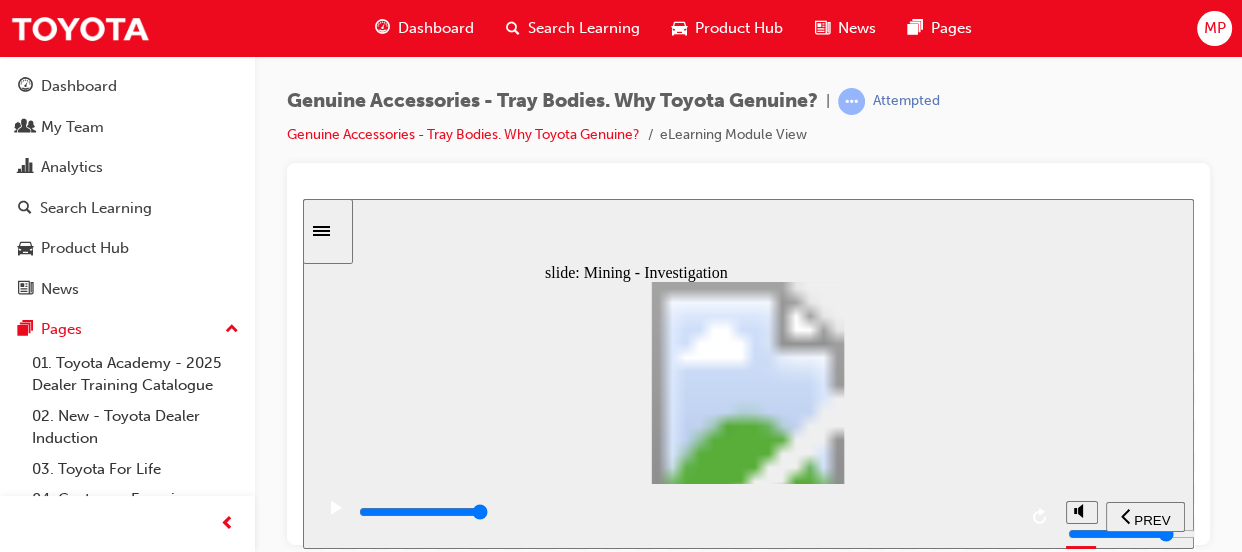 click 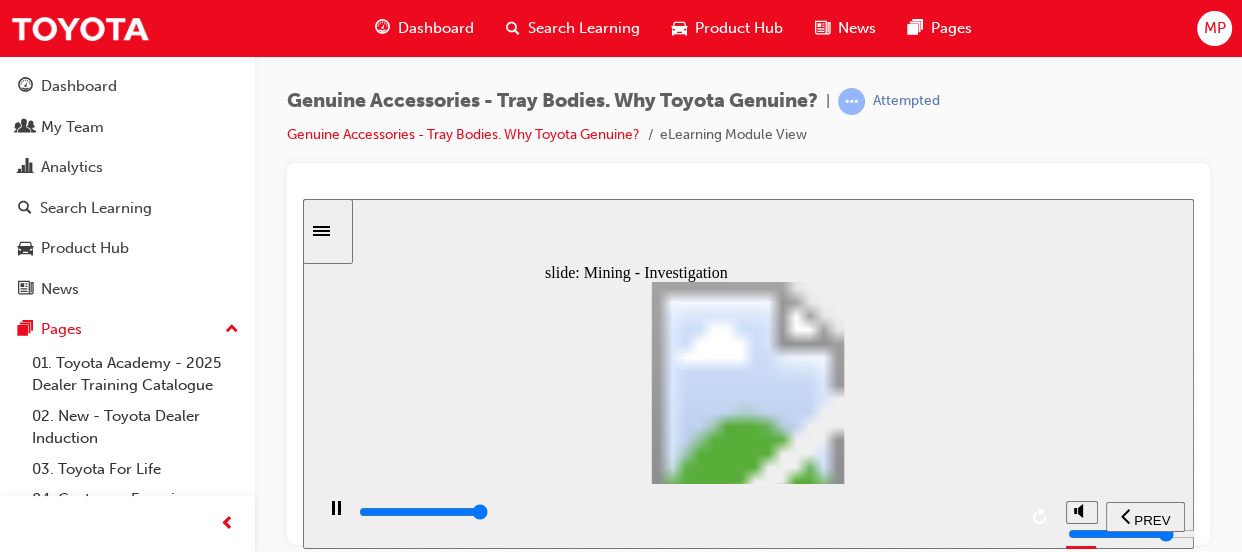 click 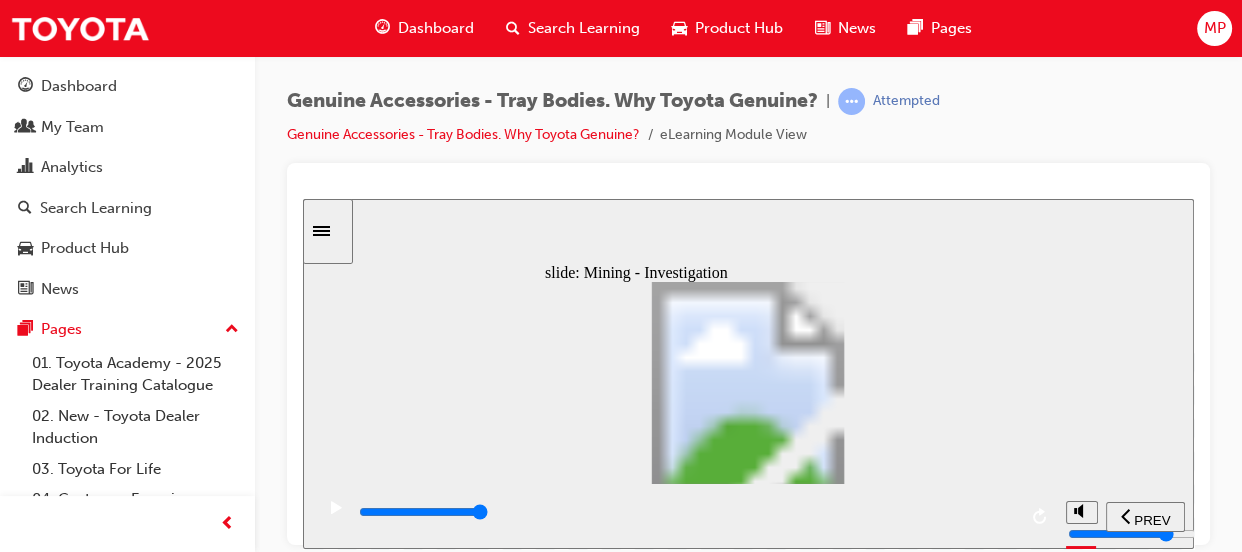 click 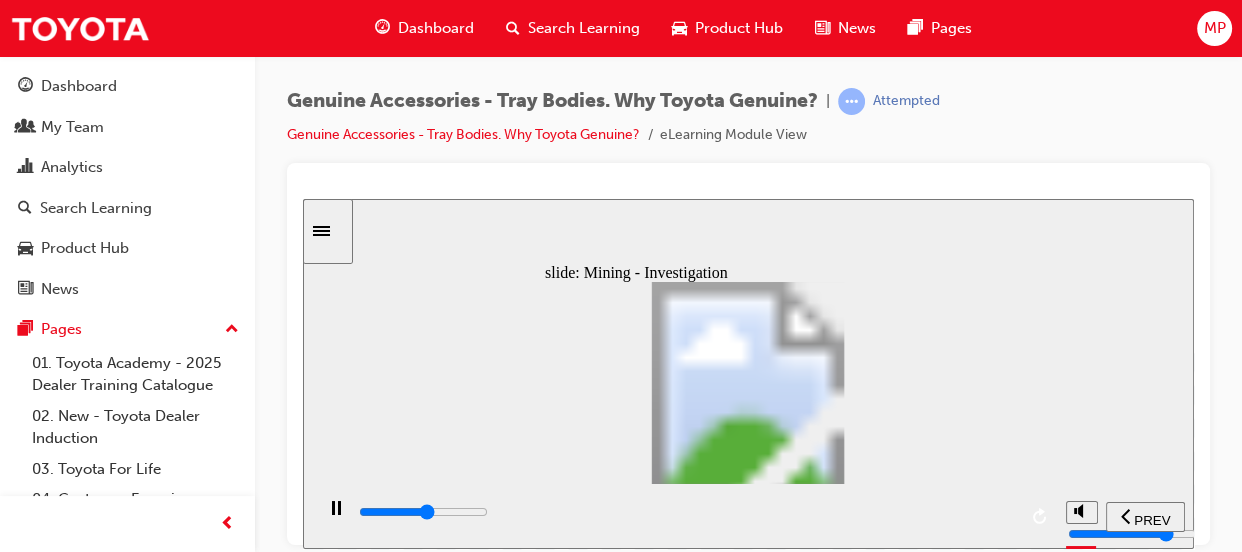 type on "23000" 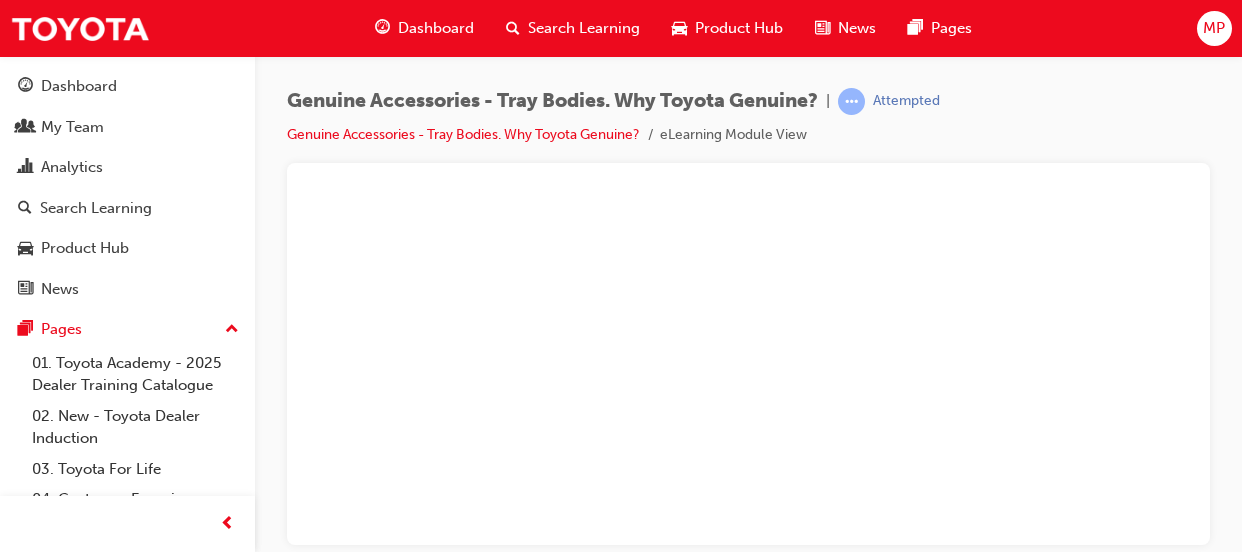 scroll, scrollTop: 0, scrollLeft: 0, axis: both 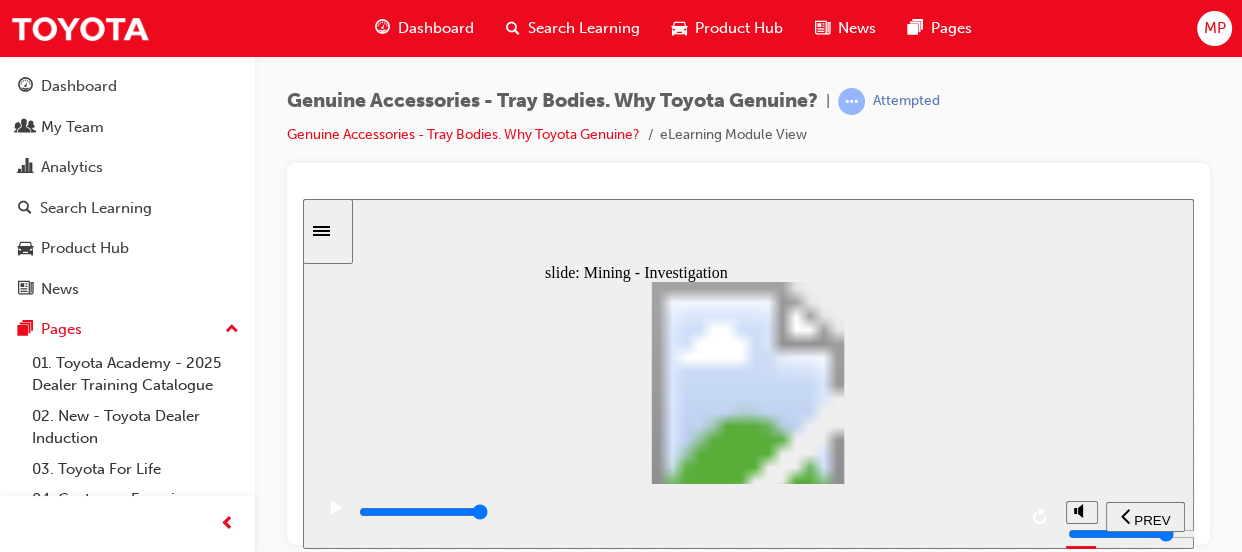 click 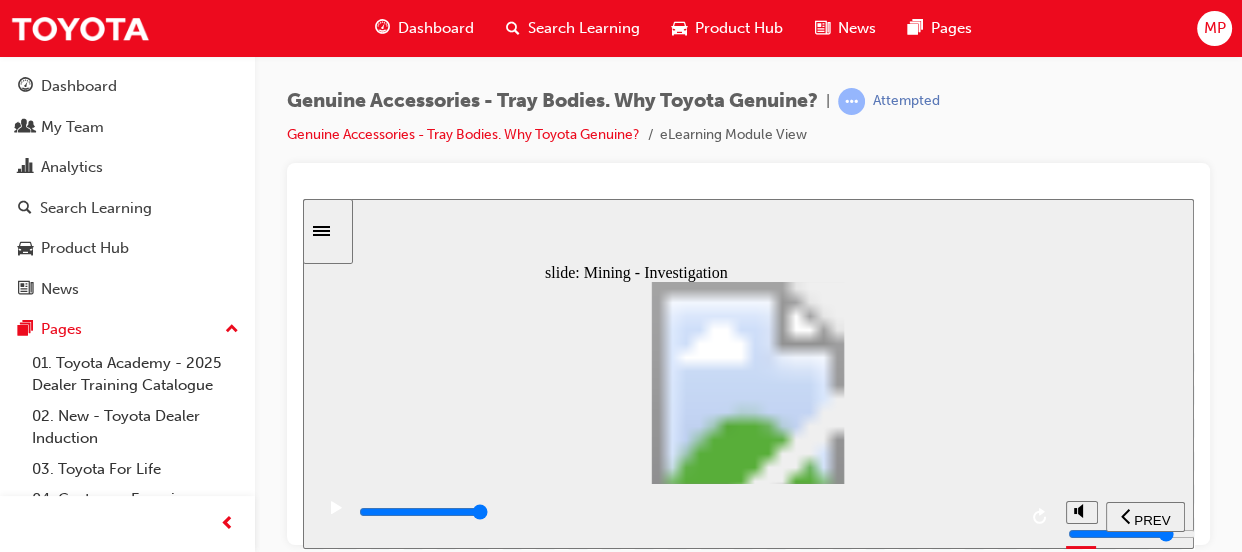 click 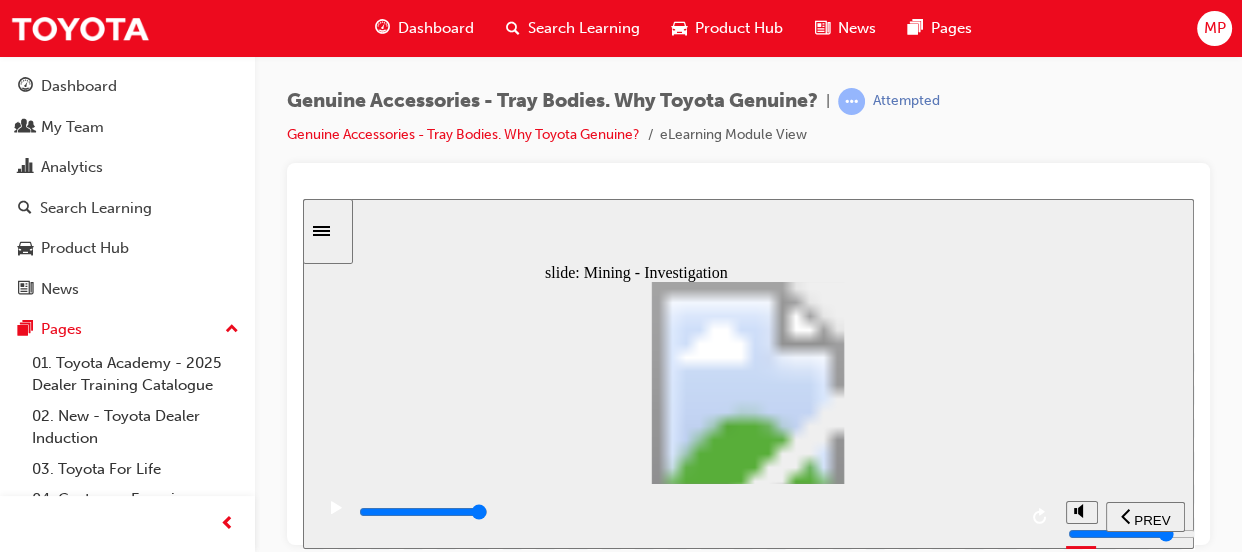 click 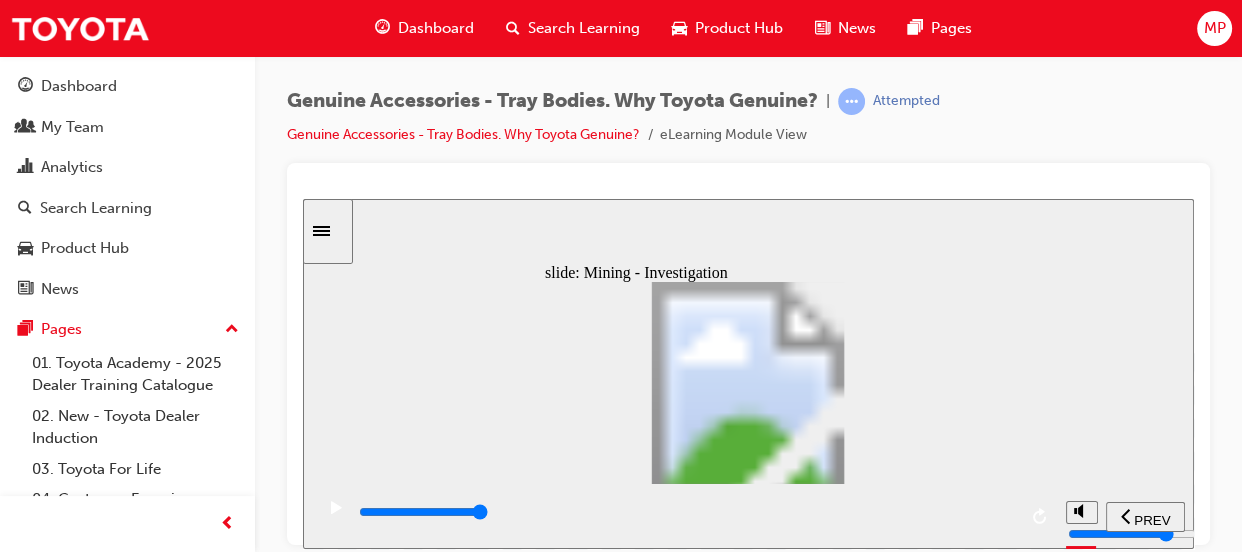 click 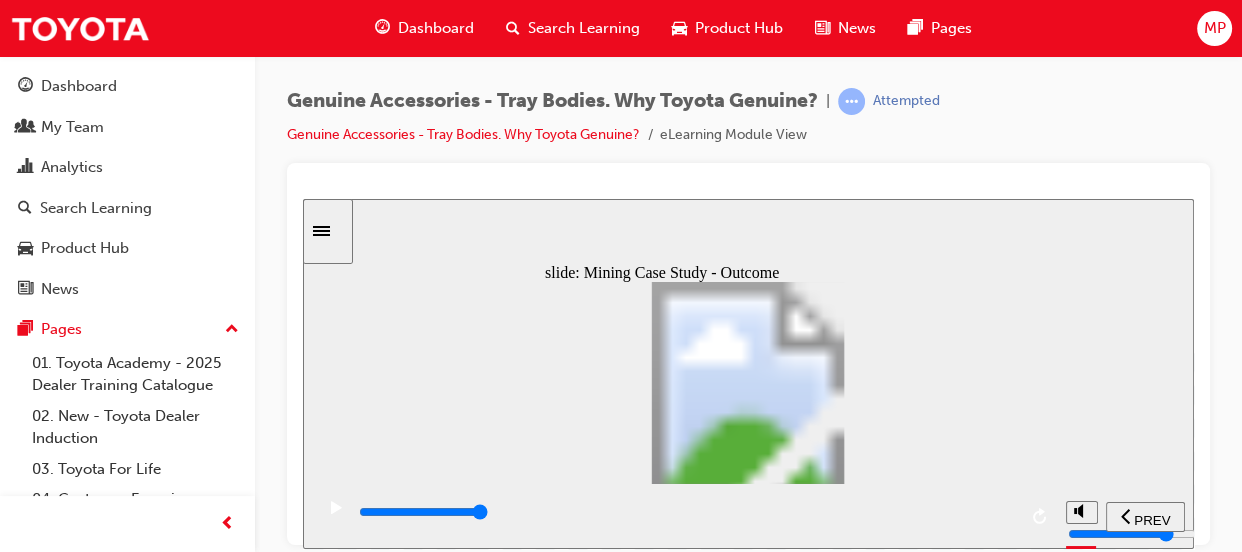 click 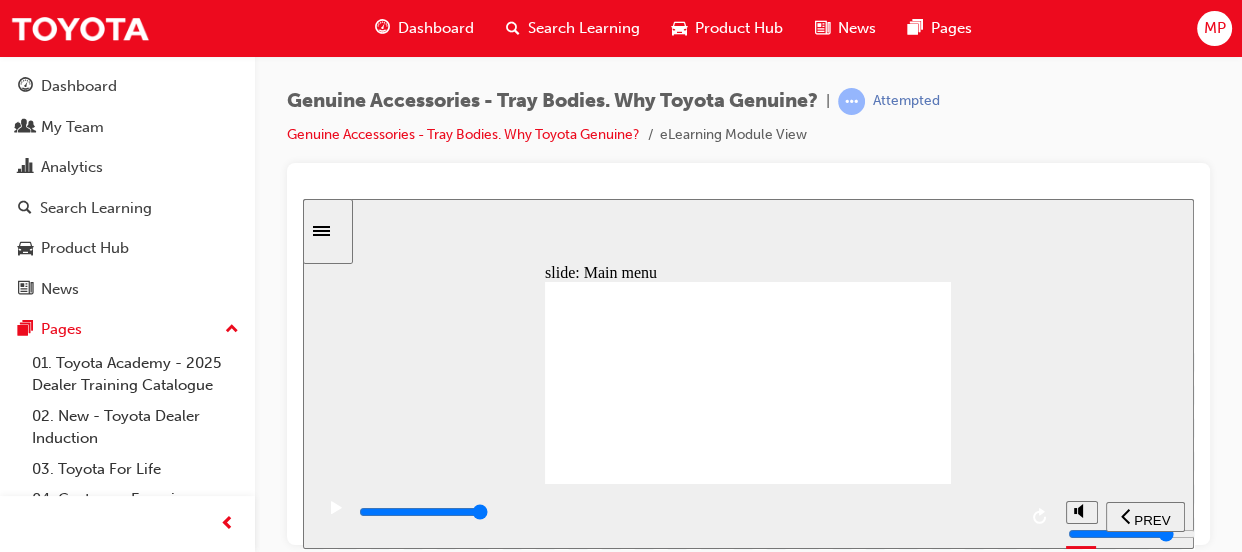 click 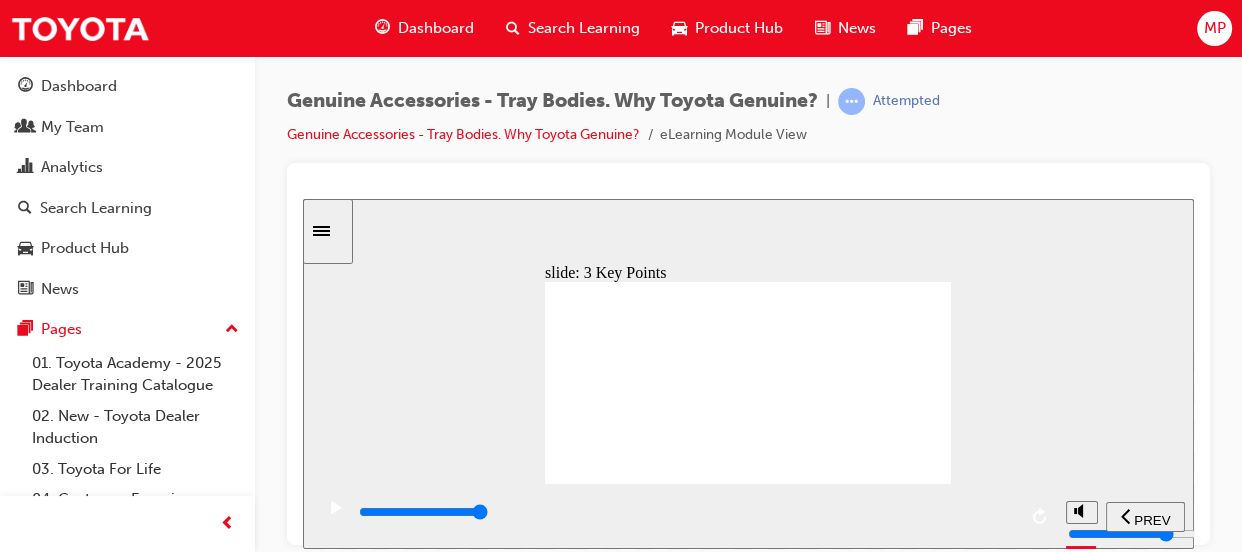 click 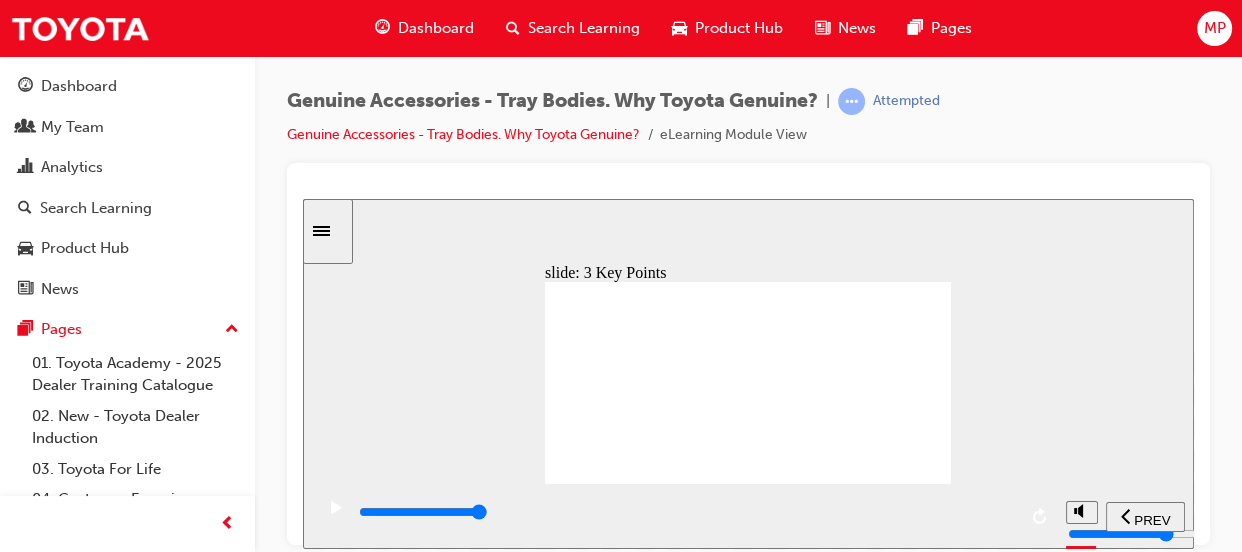 click 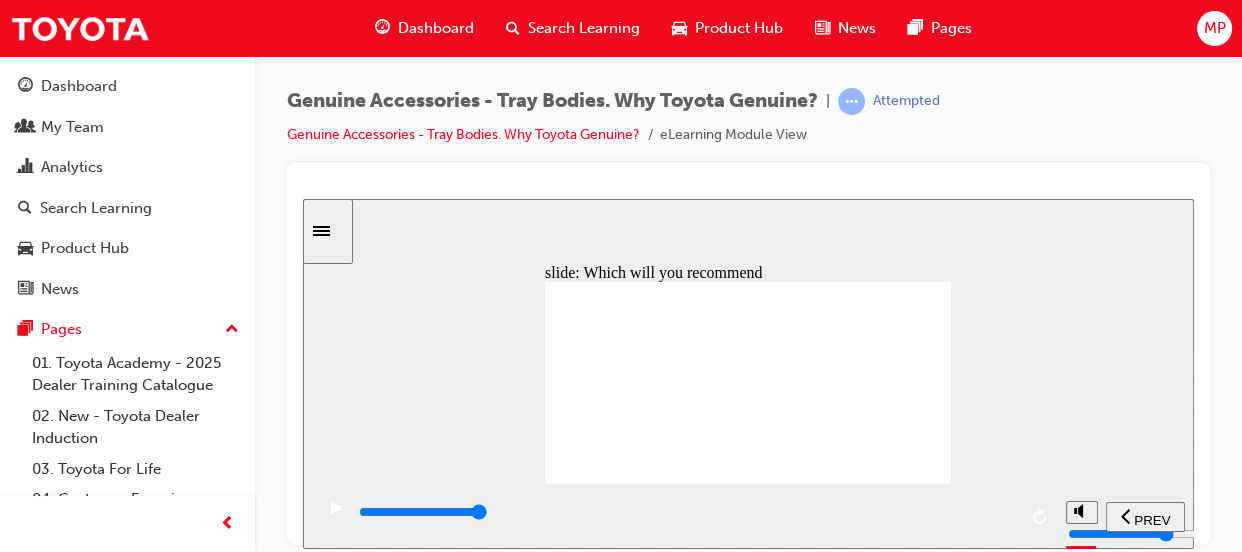click 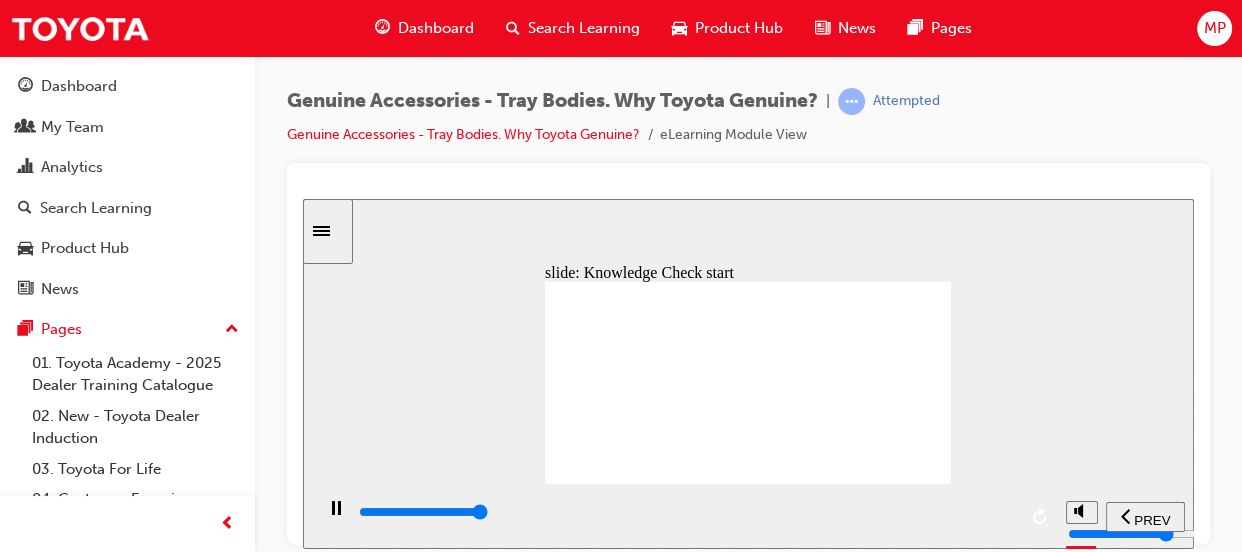 type on "9000" 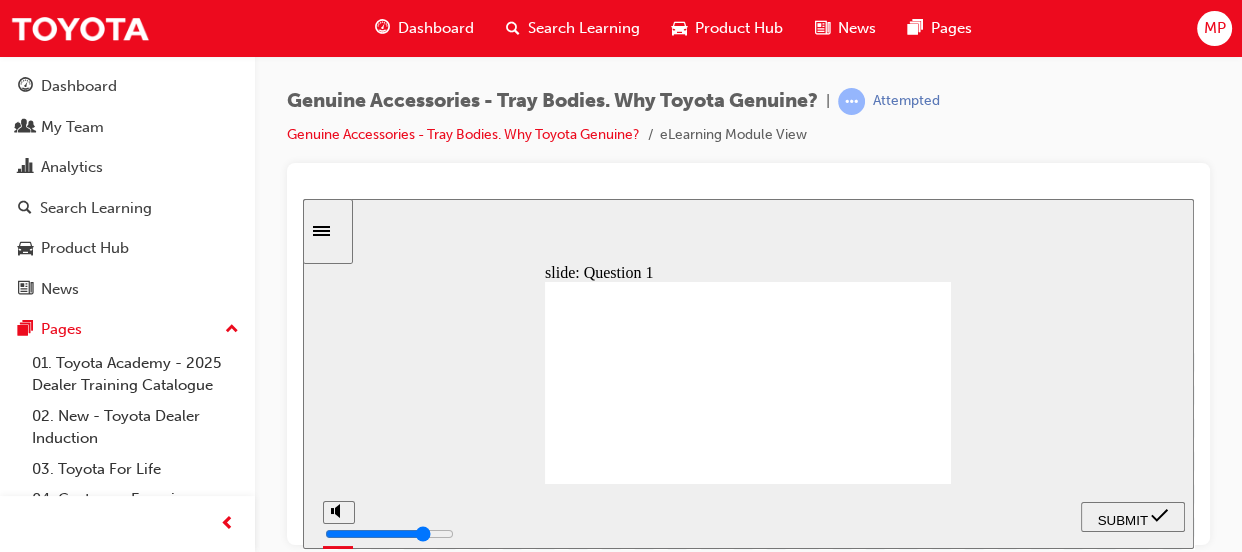 click 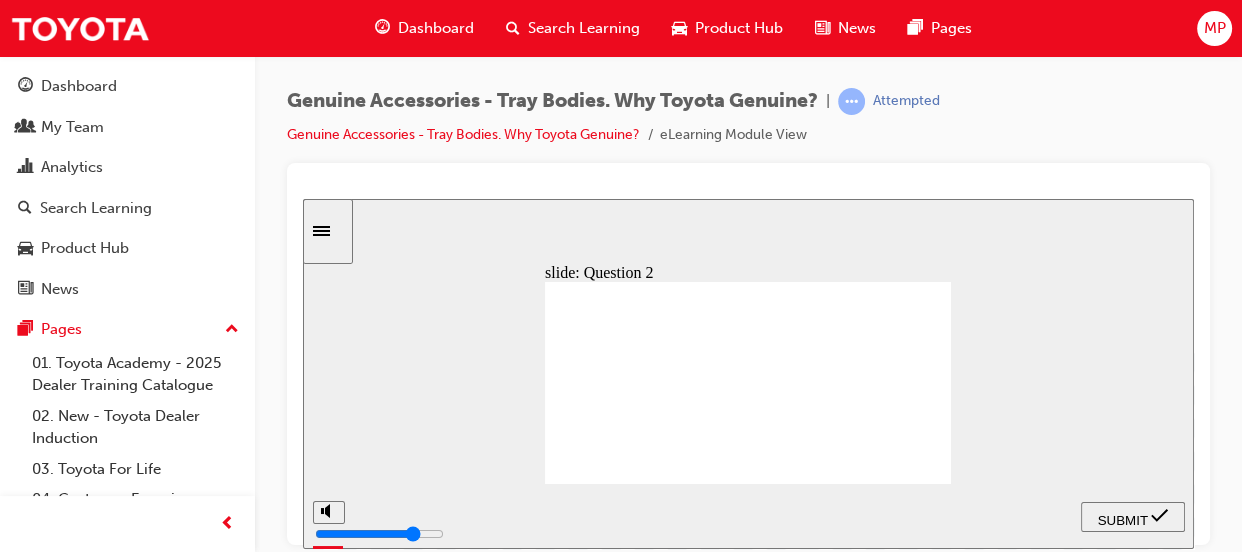 click 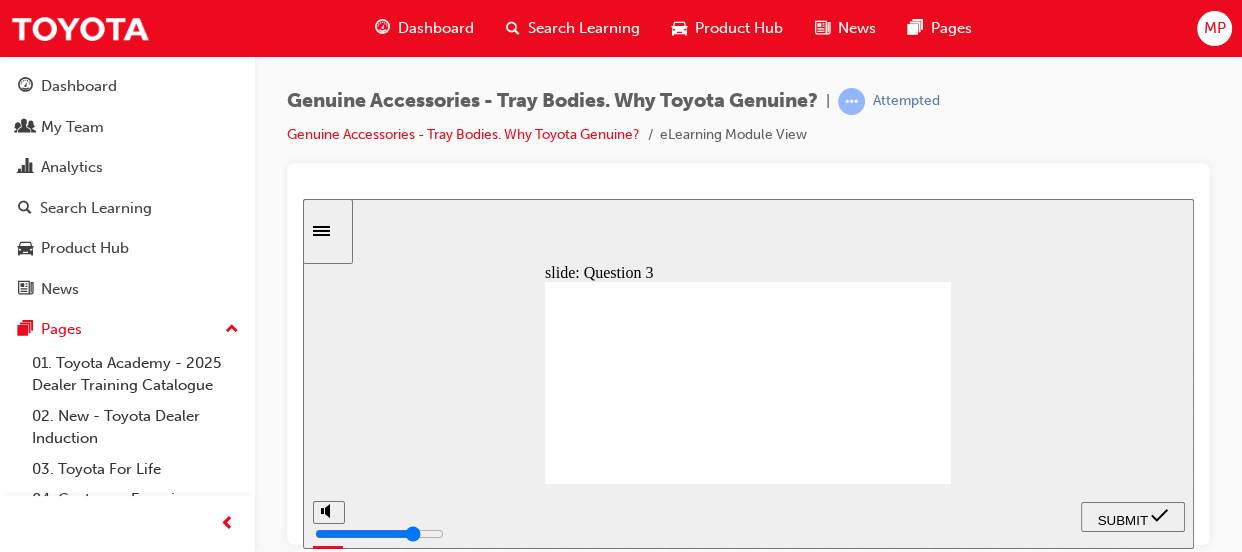 click 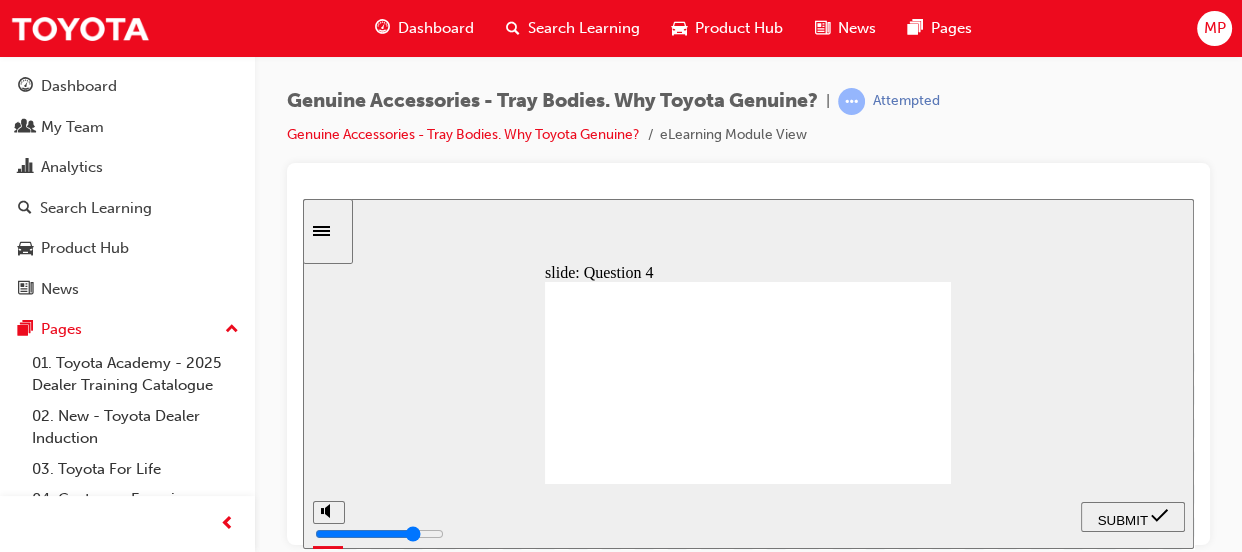 click 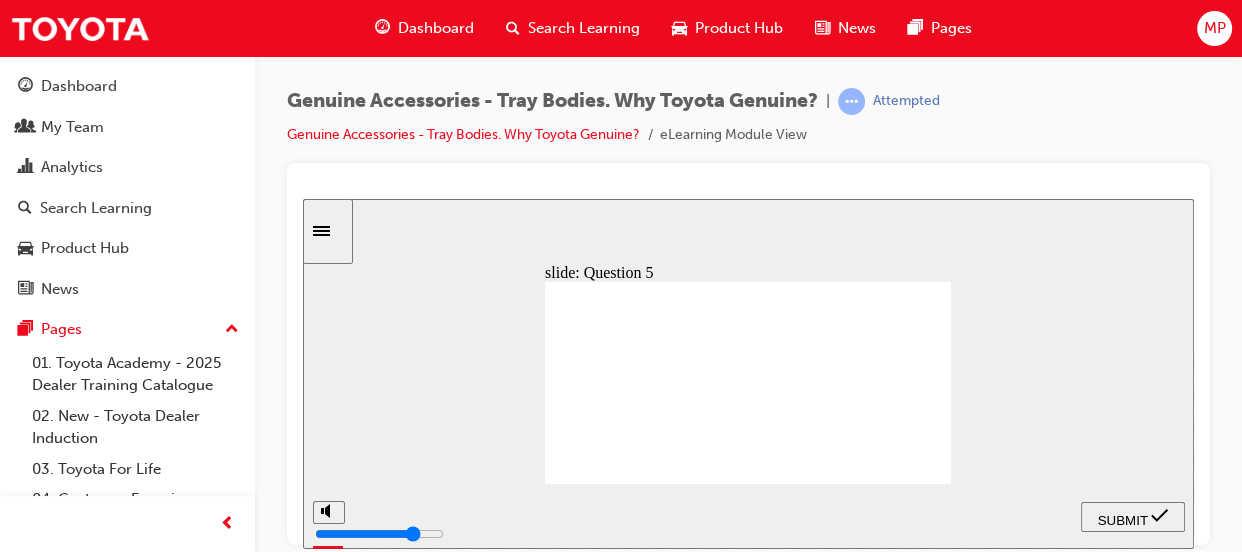 click 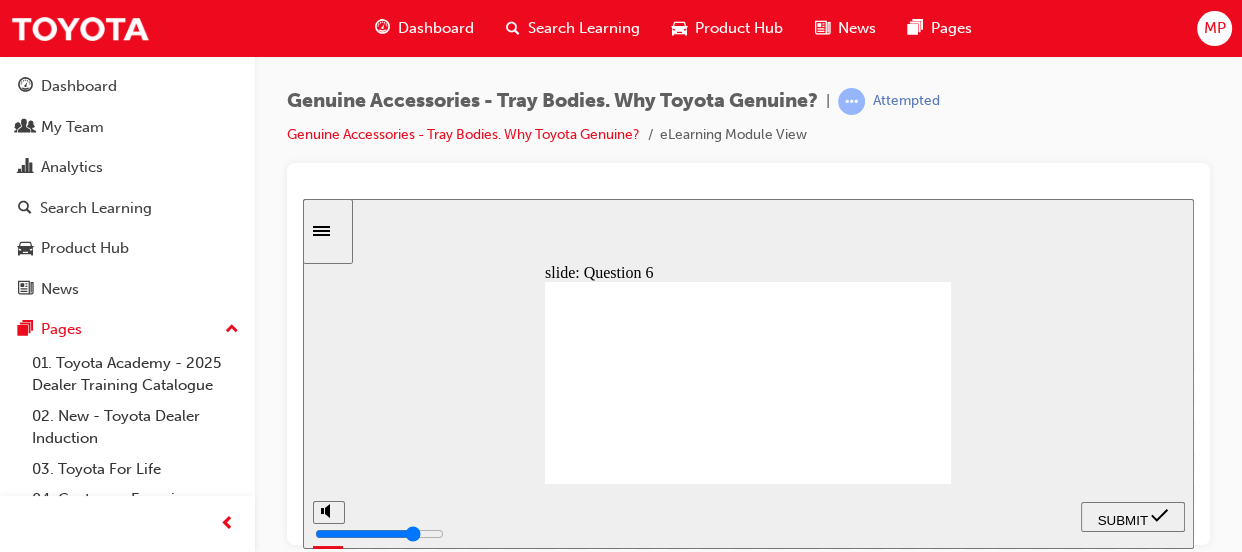 click 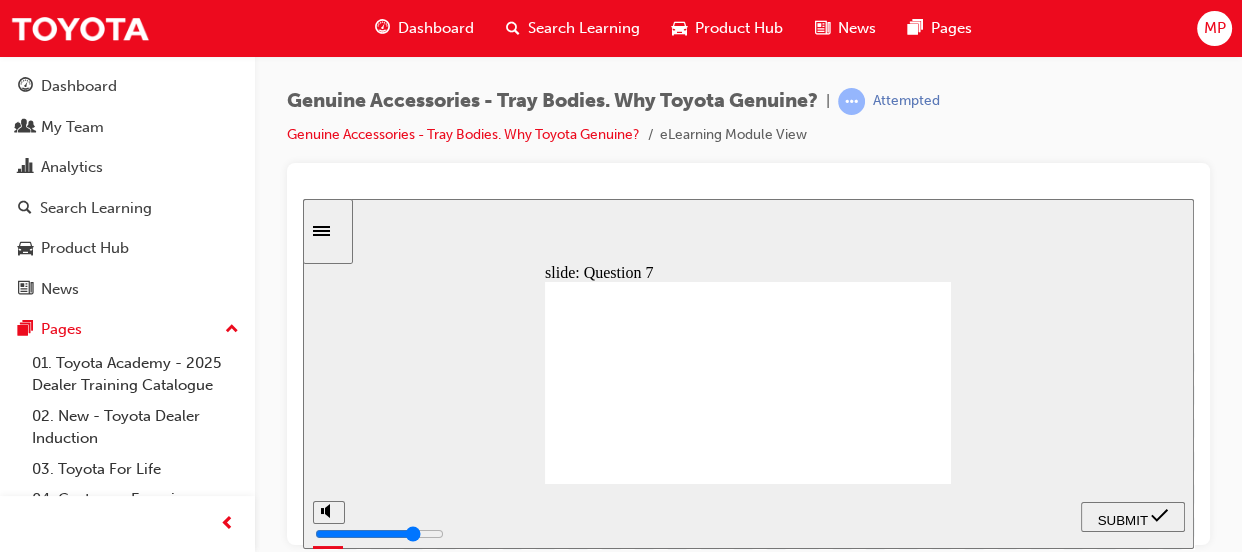 click 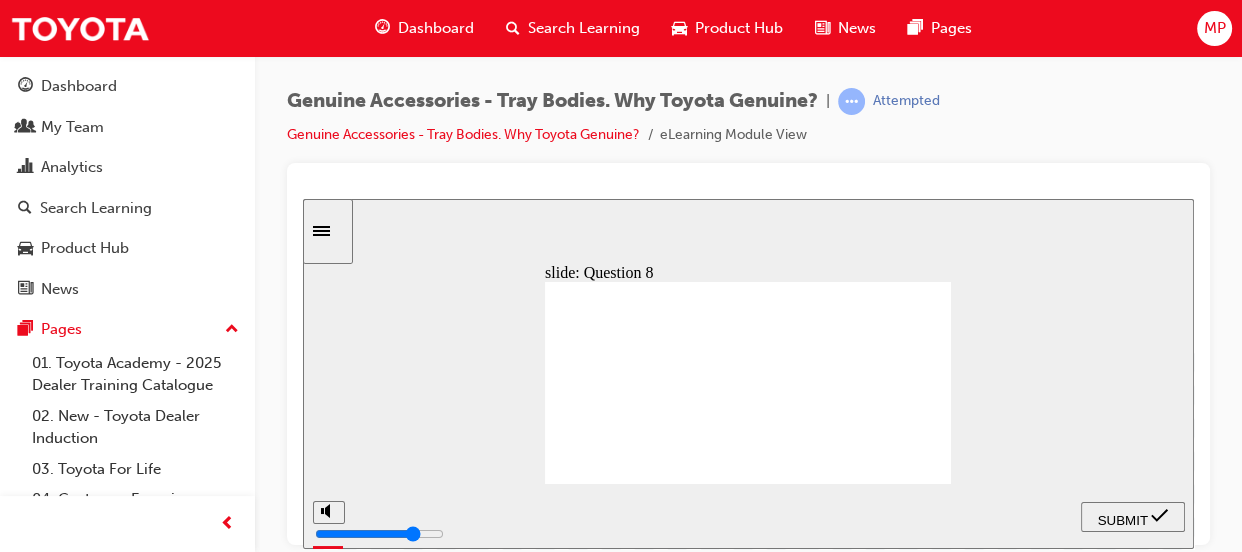 click 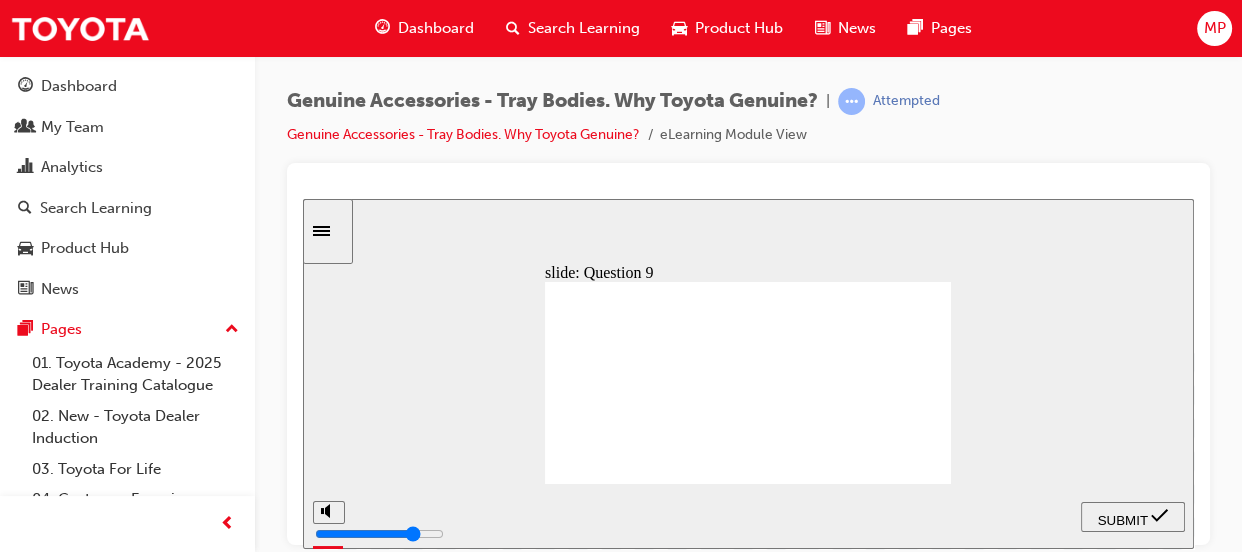 click 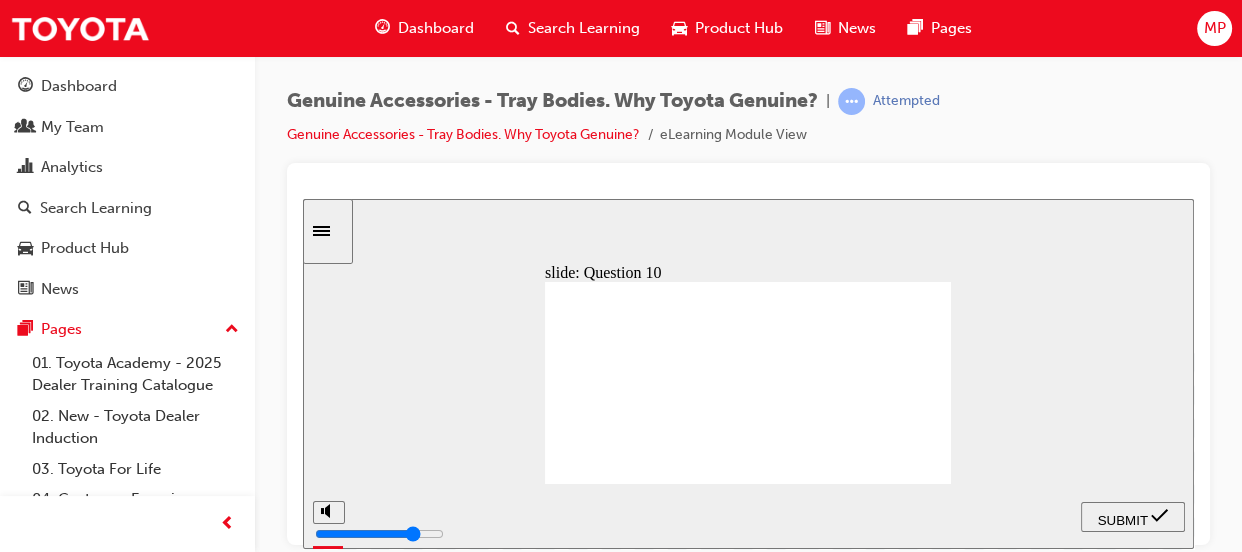 click 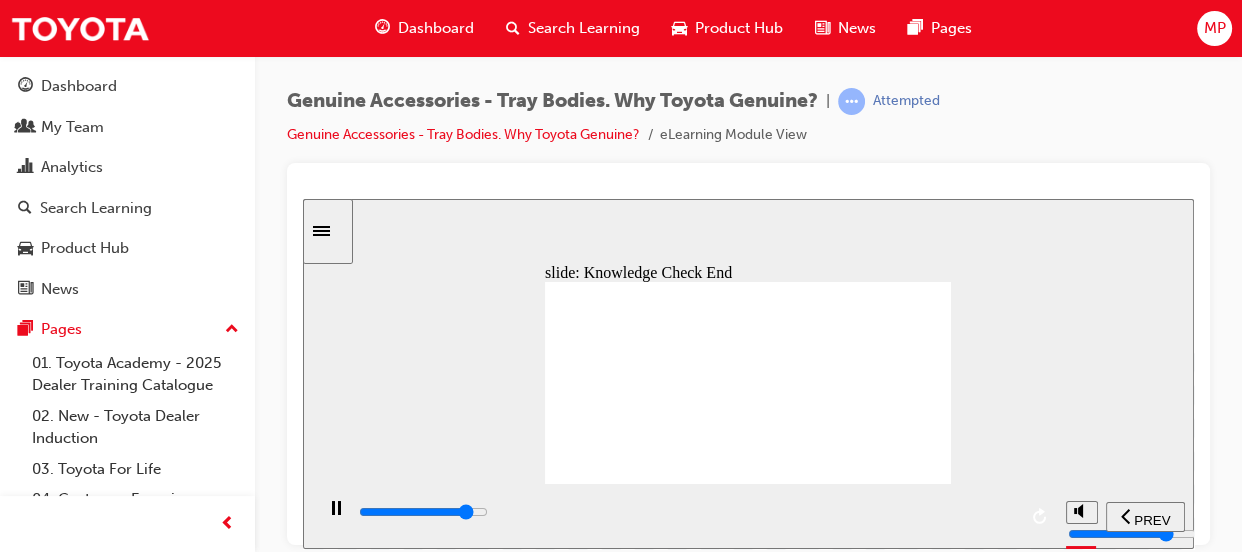 click 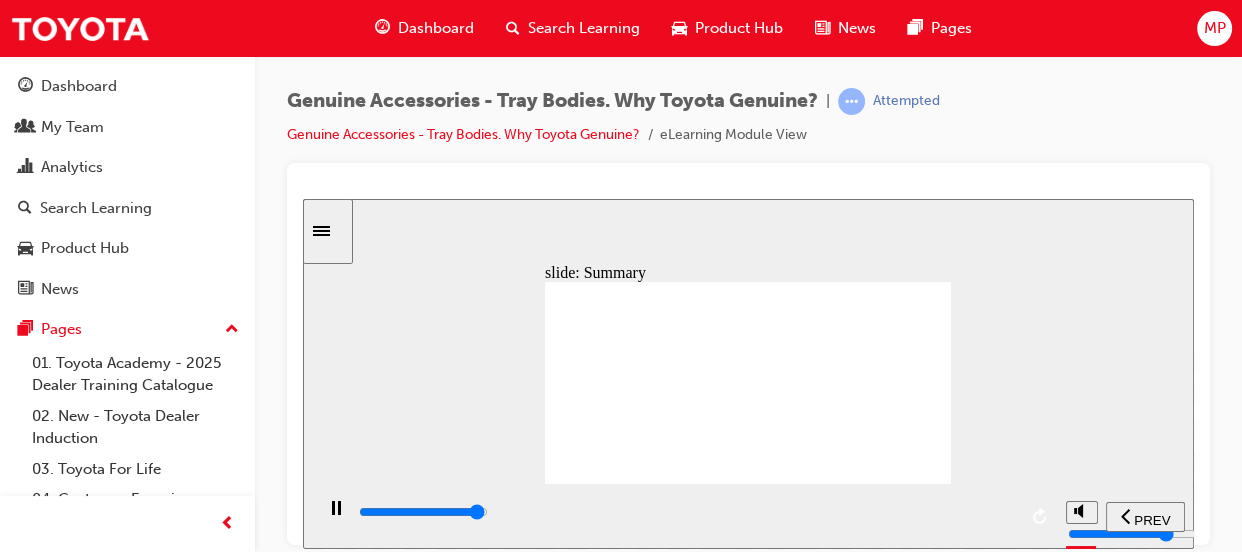 type on "20900" 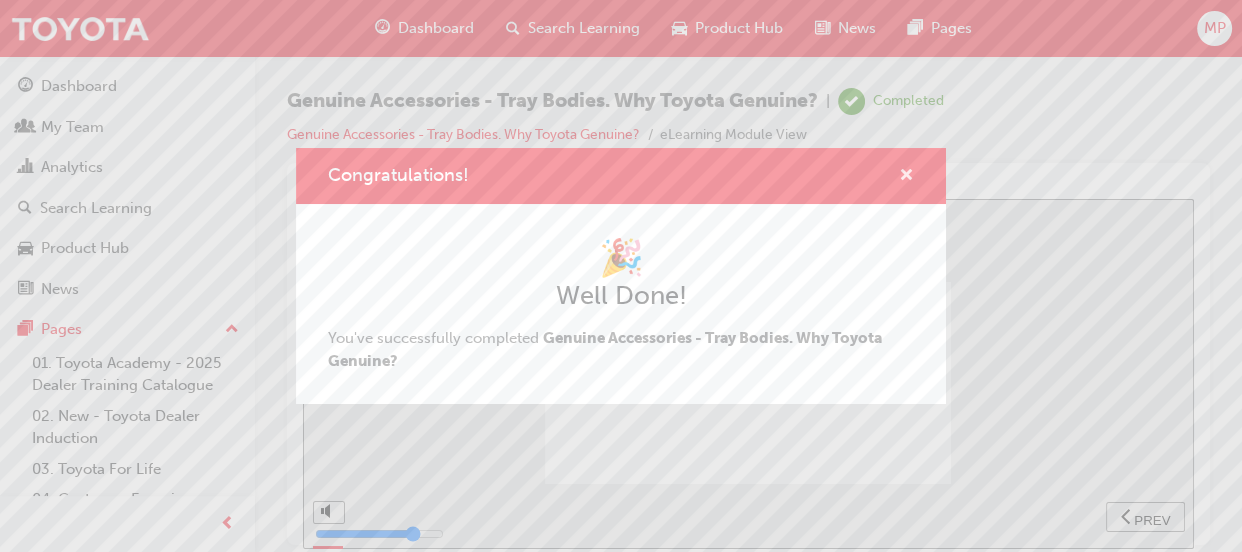 click at bounding box center (906, 177) 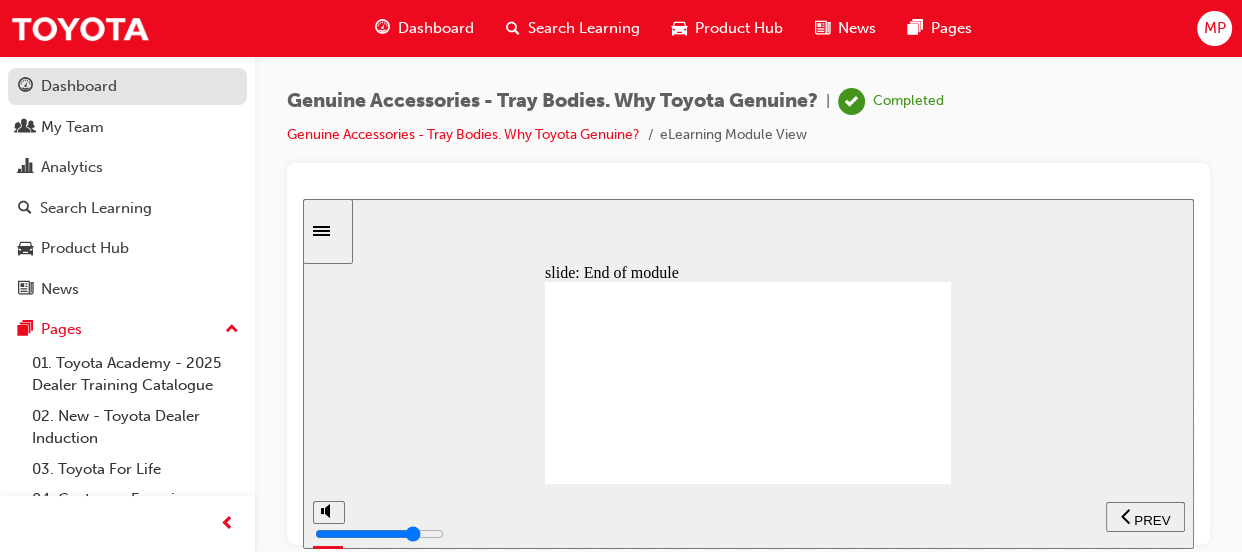 click on "Dashboard" at bounding box center (79, 86) 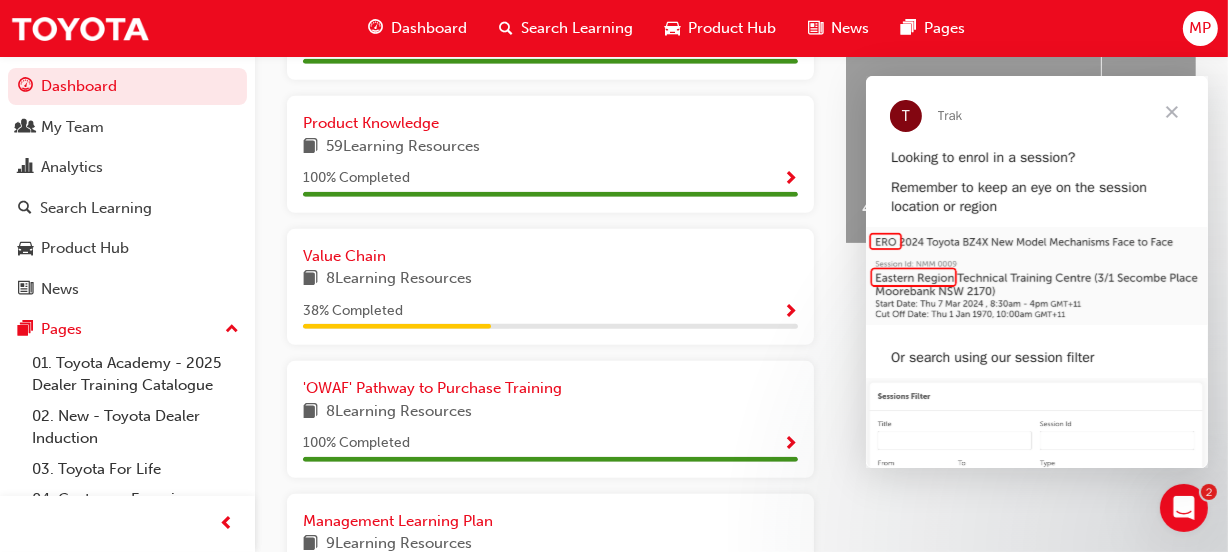scroll, scrollTop: 818, scrollLeft: 0, axis: vertical 